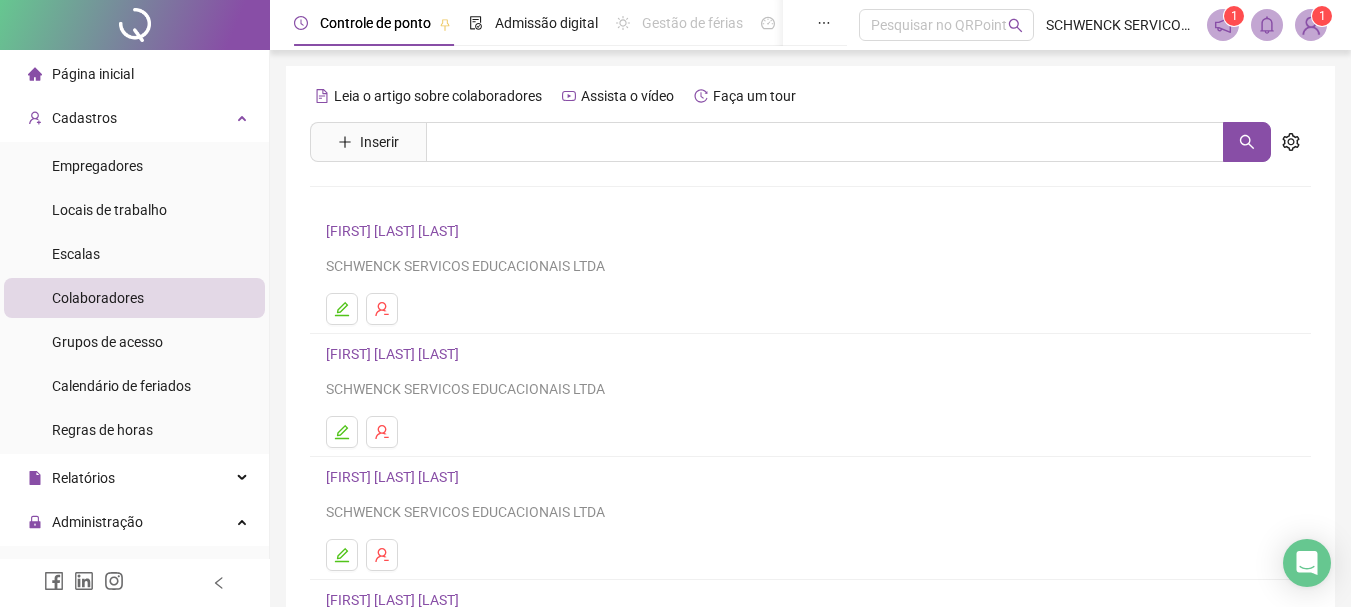 scroll, scrollTop: 0, scrollLeft: 0, axis: both 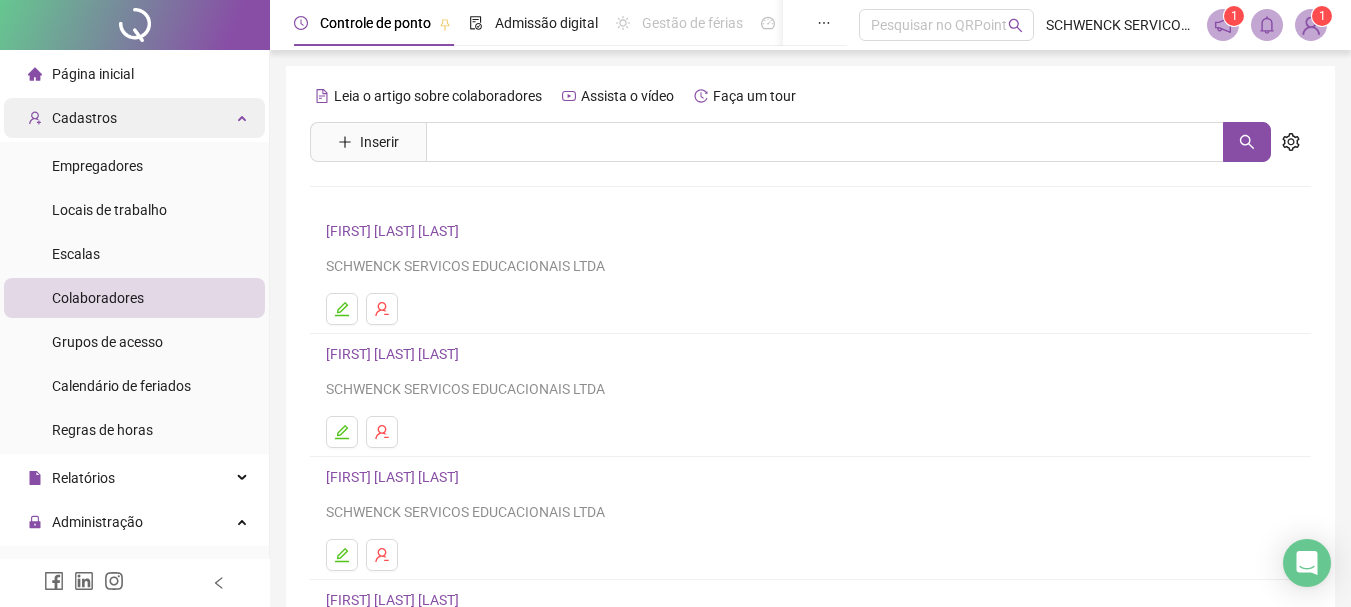 click on "Cadastros" at bounding box center [84, 118] 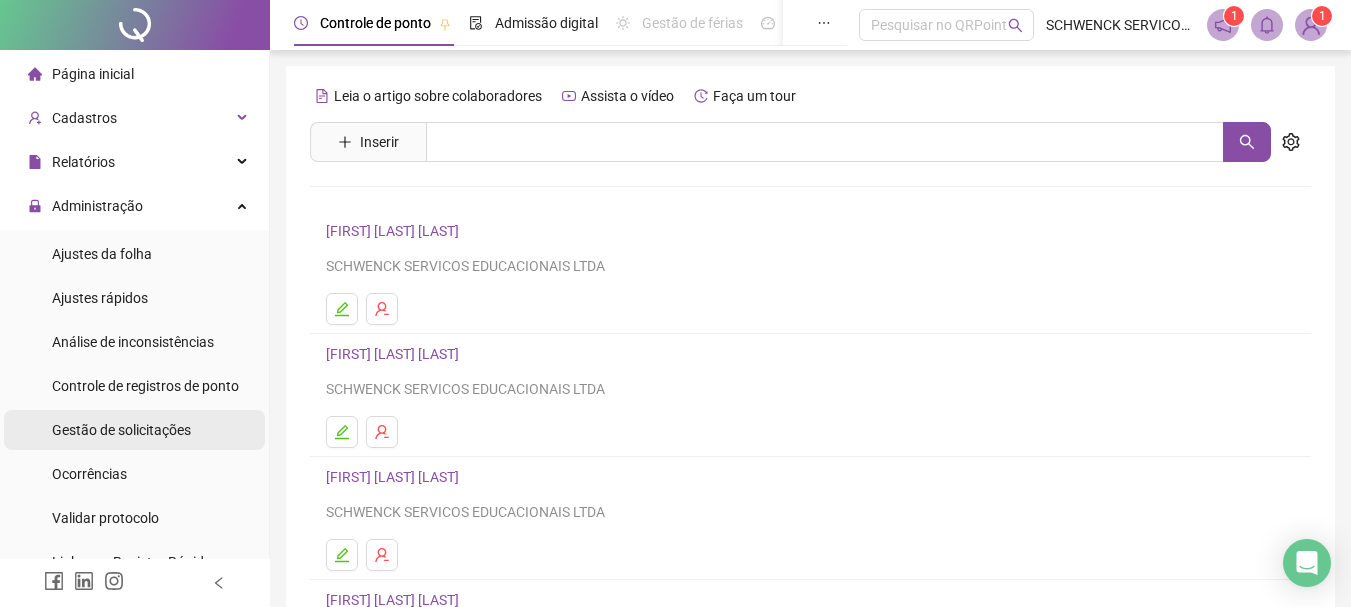 click on "Gestão de solicitações" at bounding box center (121, 430) 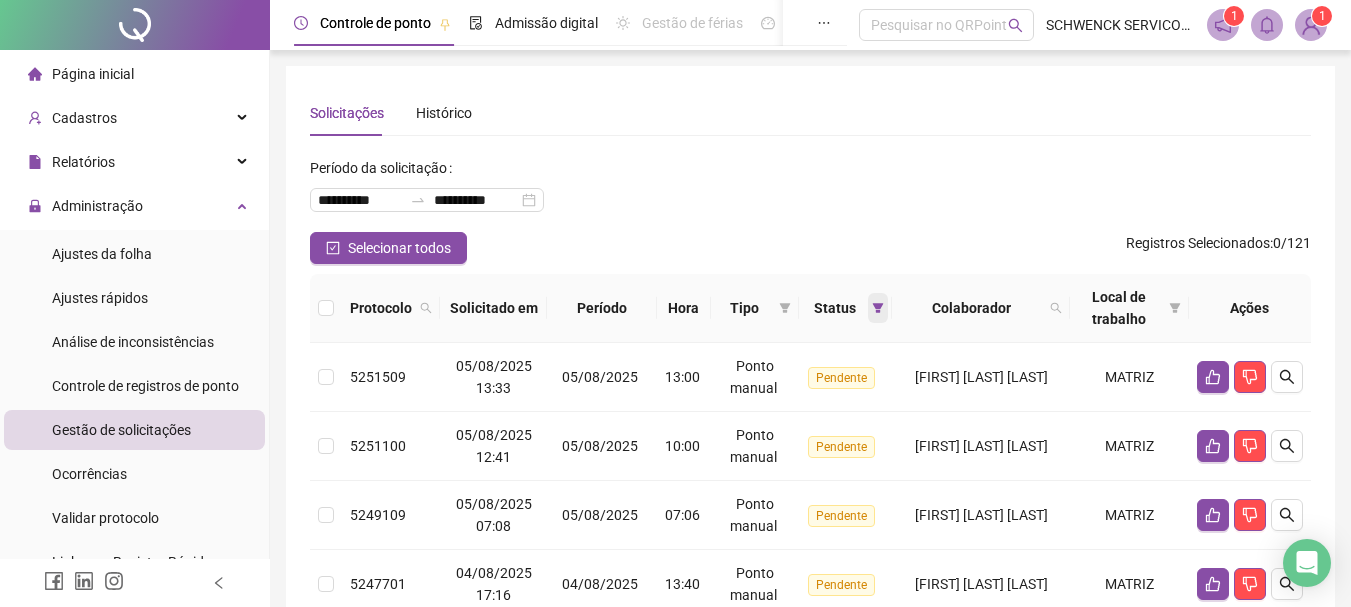 click 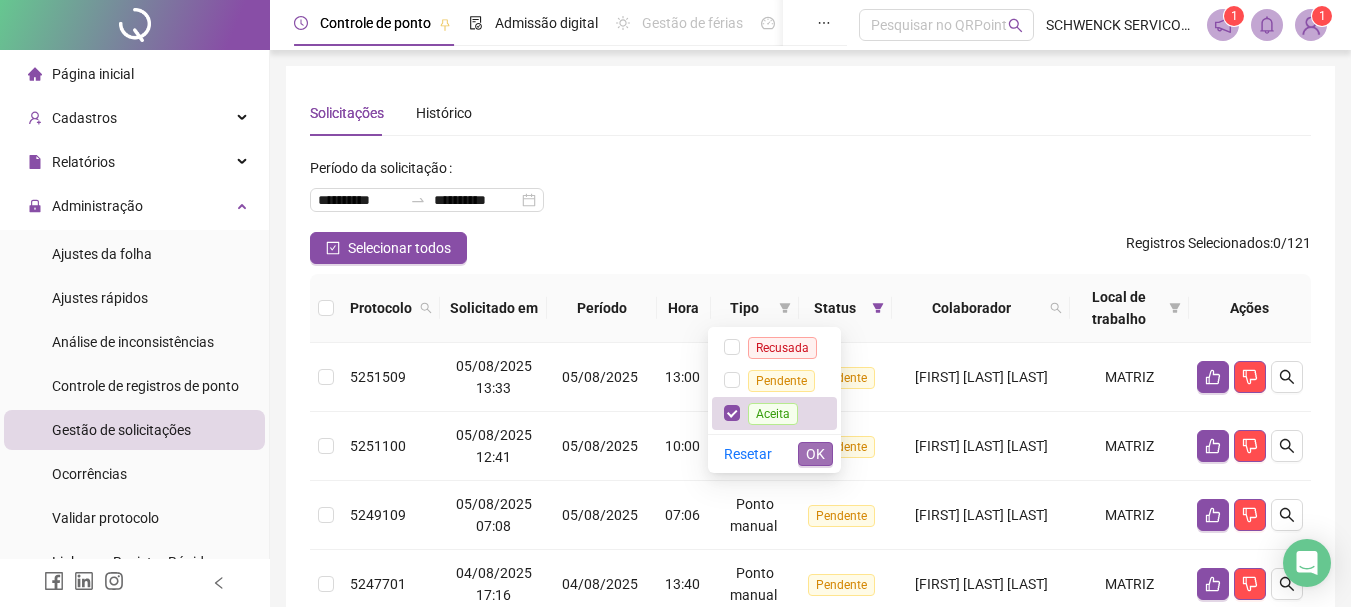 click on "OK" at bounding box center [815, 454] 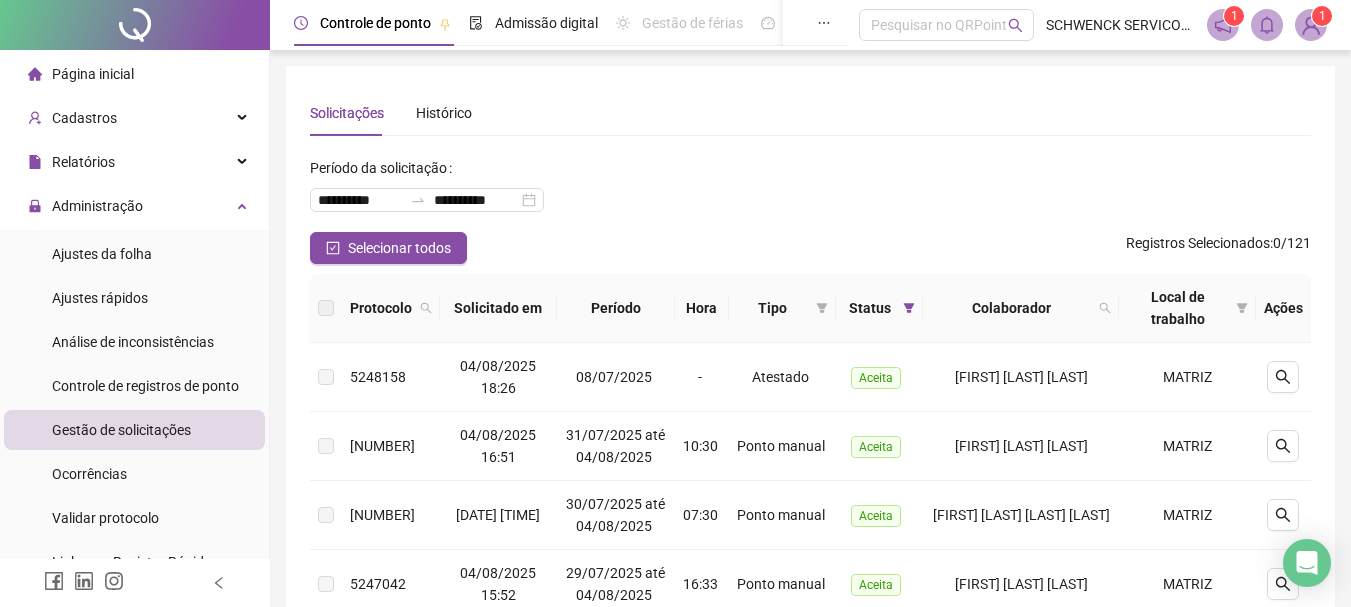 click on "Tipo" at bounding box center (772, 308) 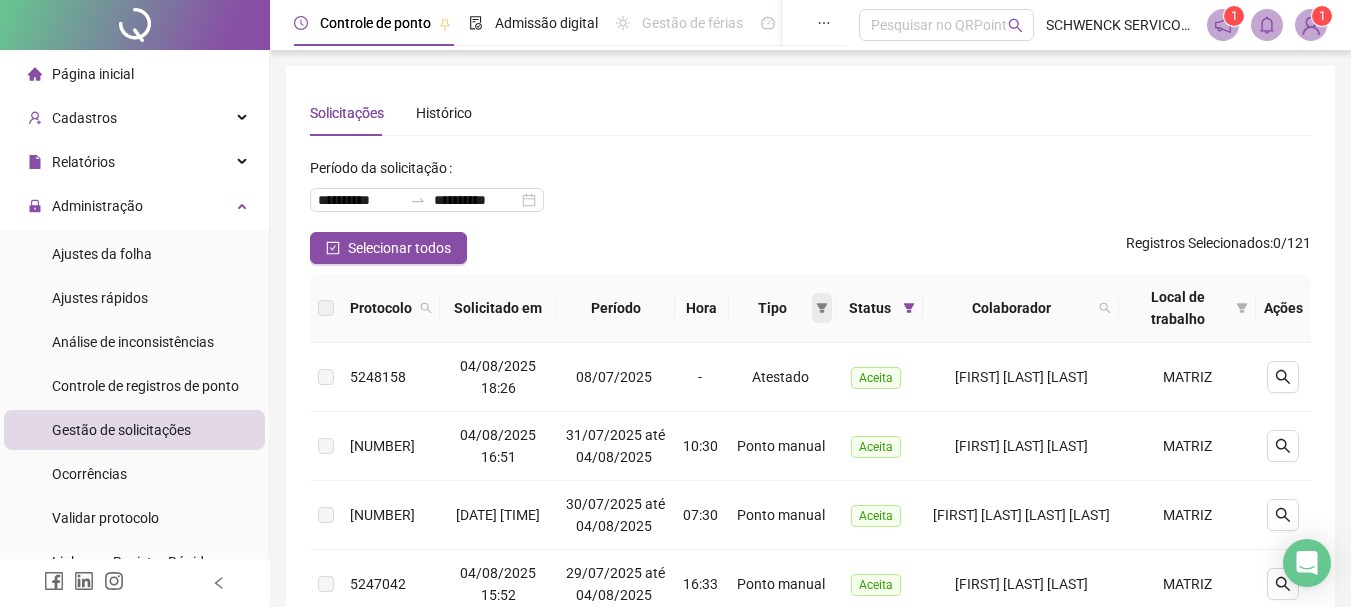 click 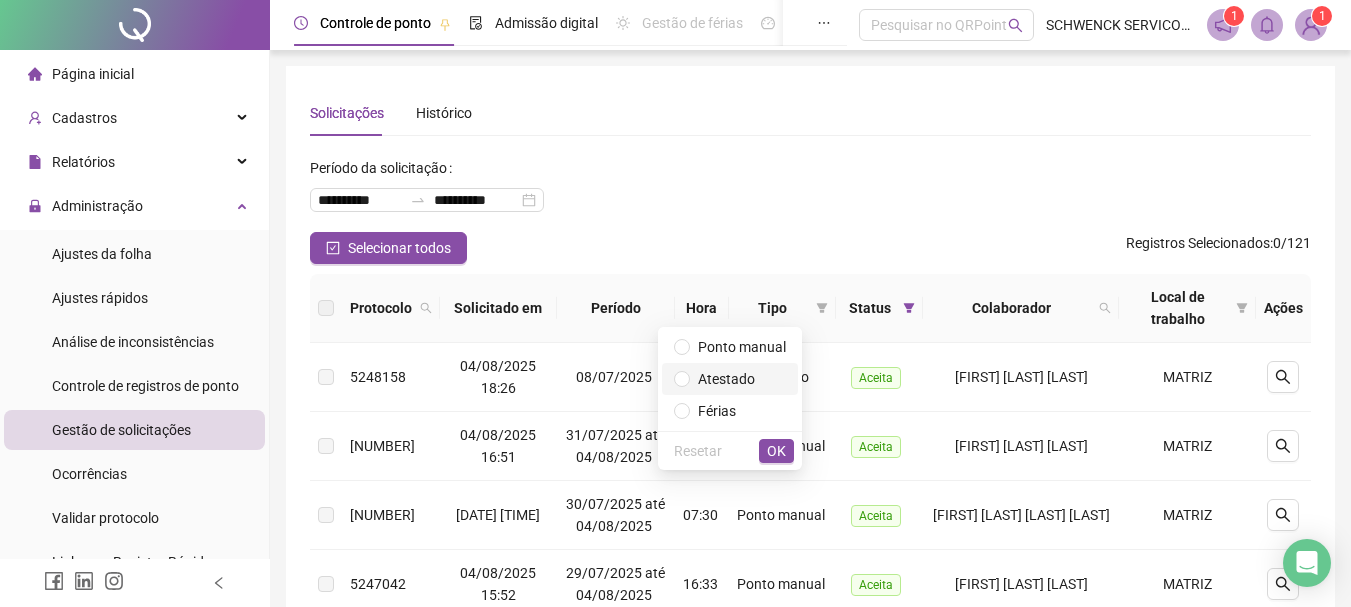 click on "Atestado" at bounding box center (730, 379) 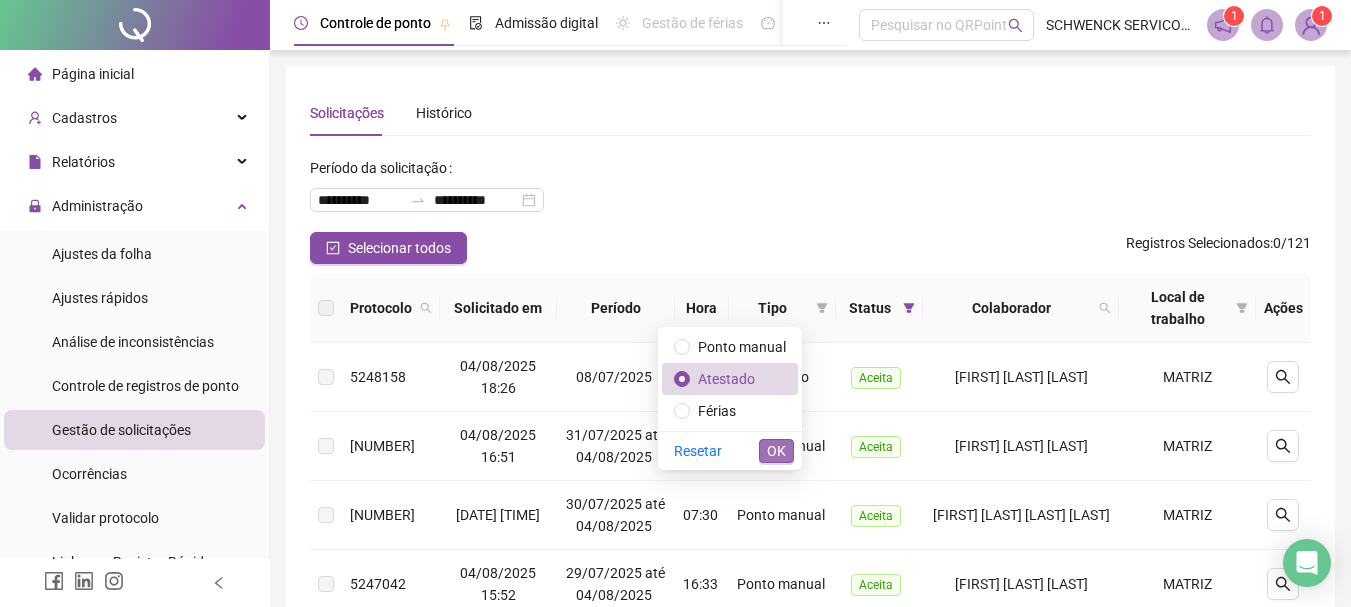 click on "OK" at bounding box center (776, 451) 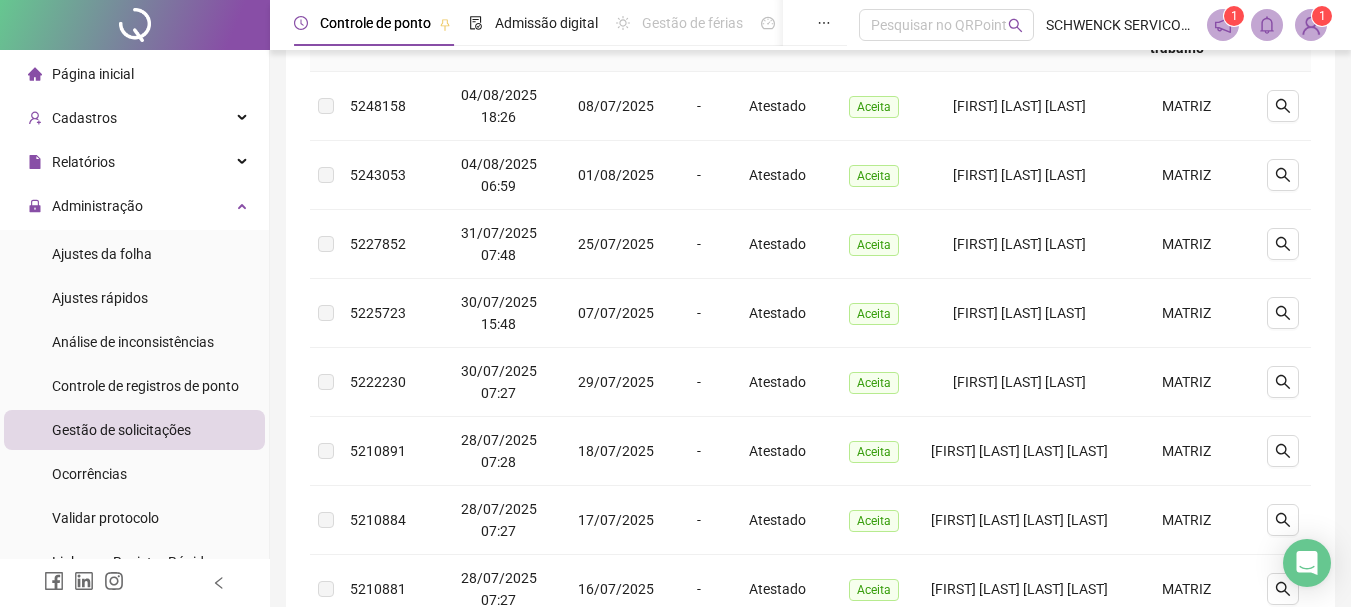 scroll, scrollTop: 281, scrollLeft: 0, axis: vertical 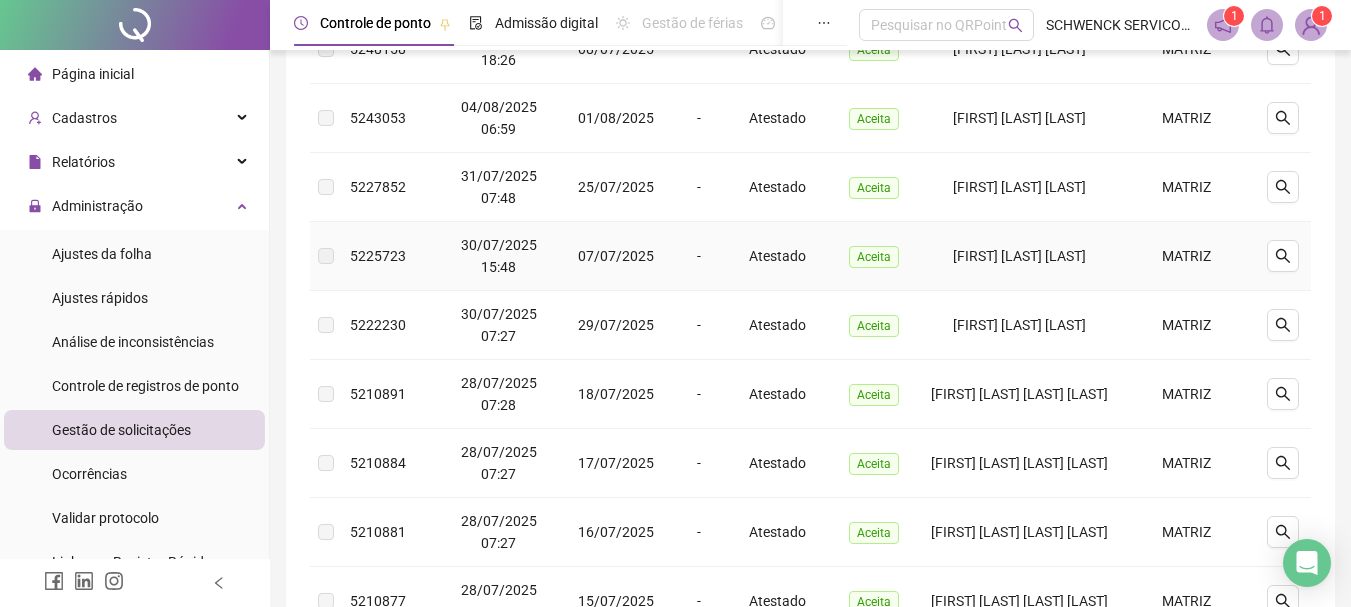 click at bounding box center (326, 256) 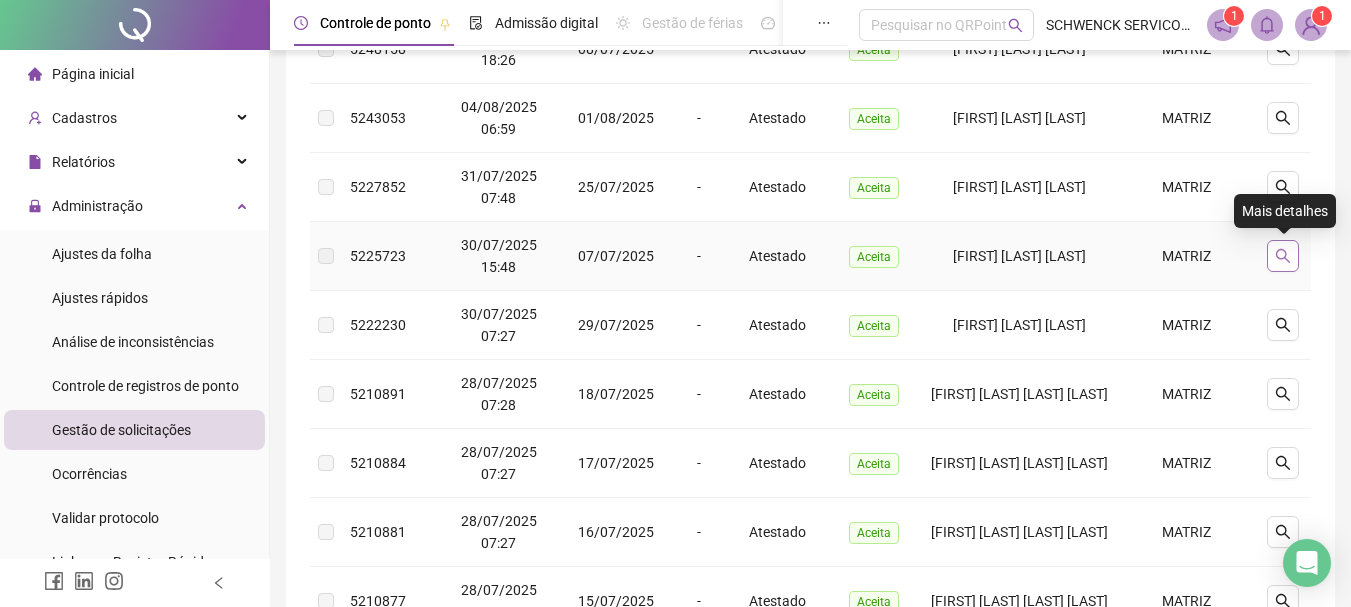 click 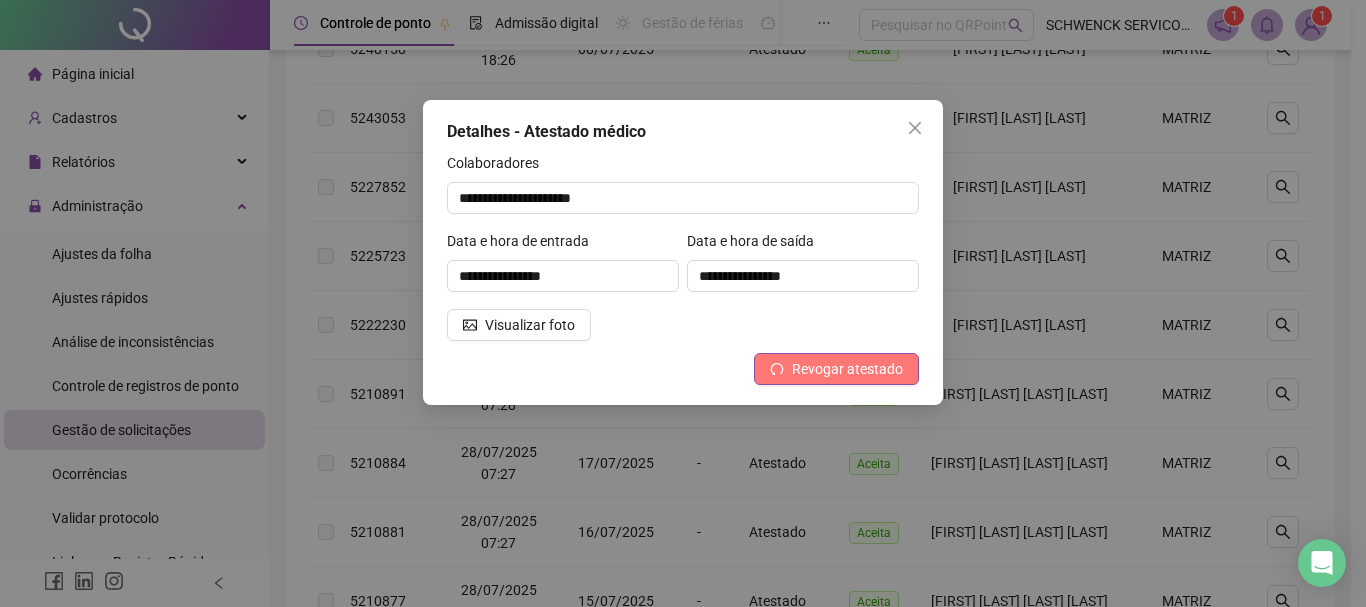 click on "Revogar atestado" at bounding box center [847, 369] 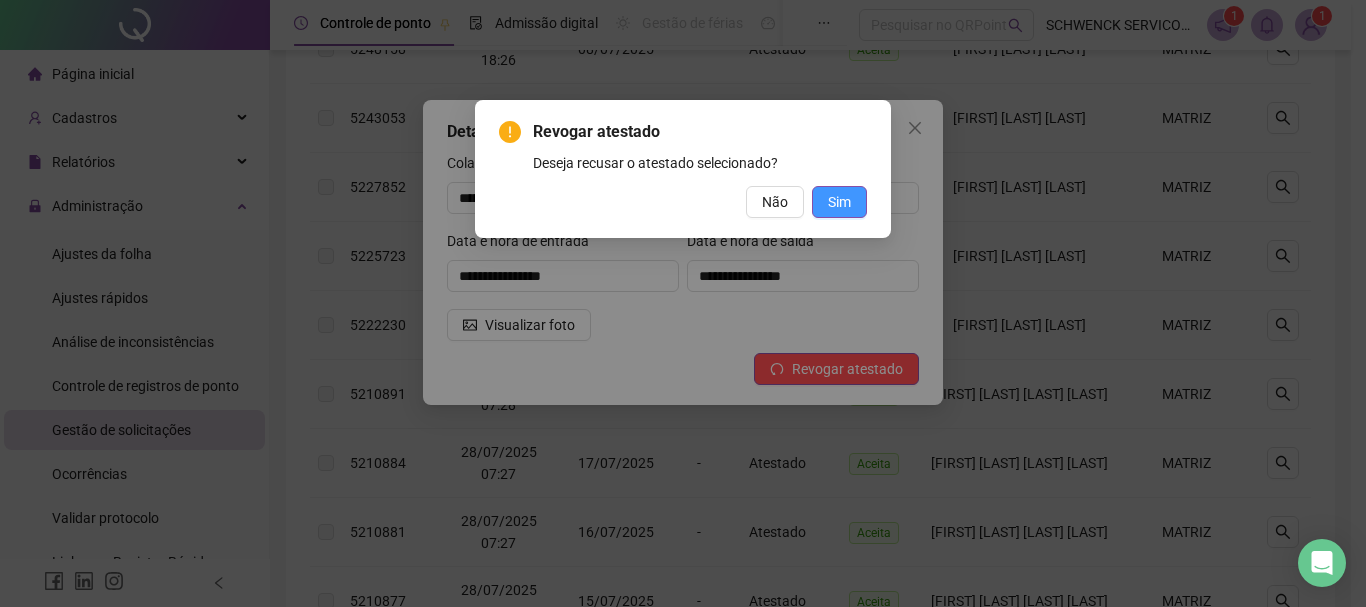click on "Sim" at bounding box center [839, 202] 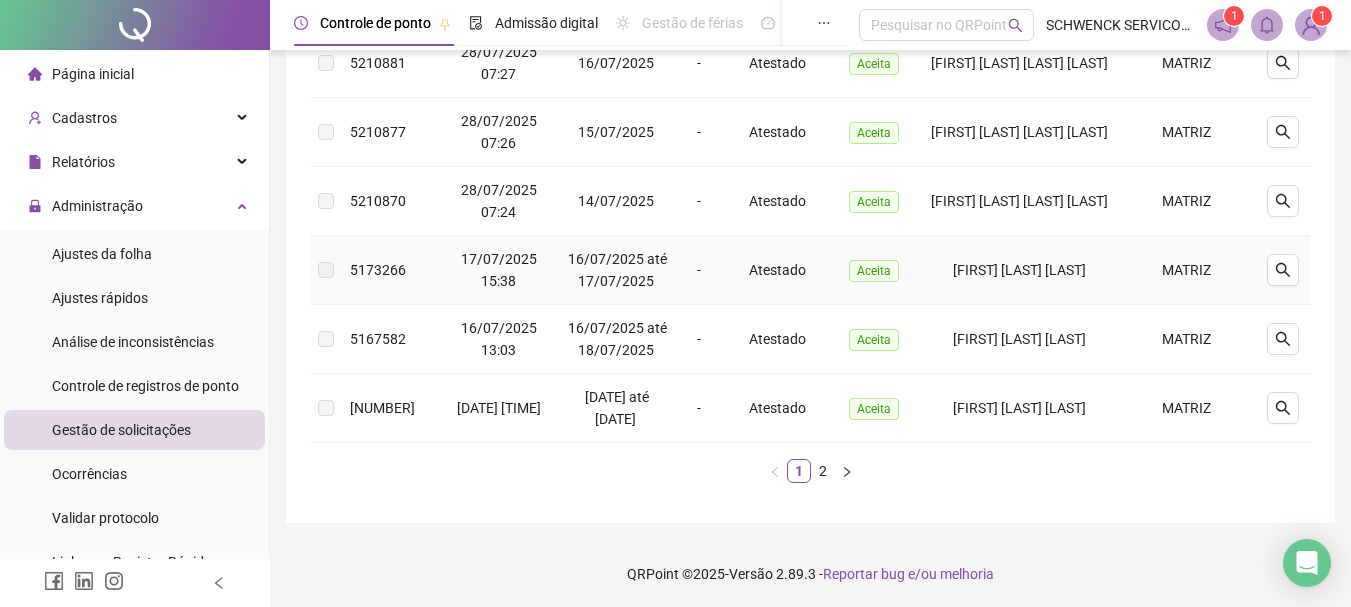 scroll, scrollTop: 730, scrollLeft: 0, axis: vertical 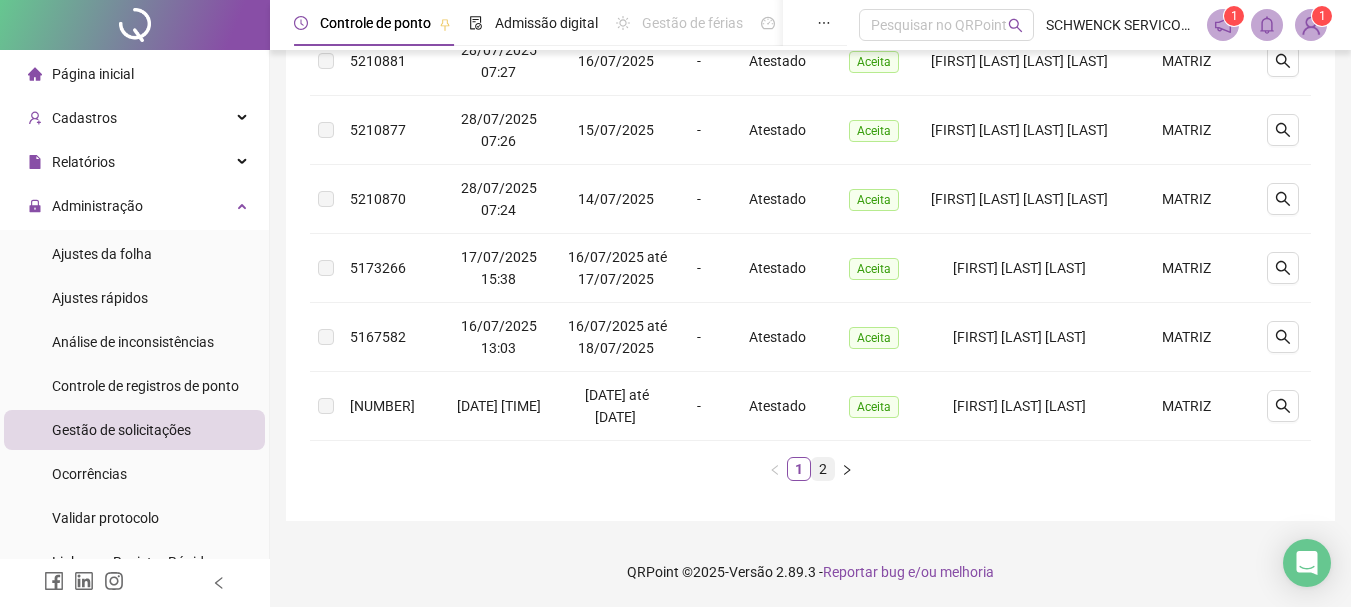 click on "2" at bounding box center [823, 469] 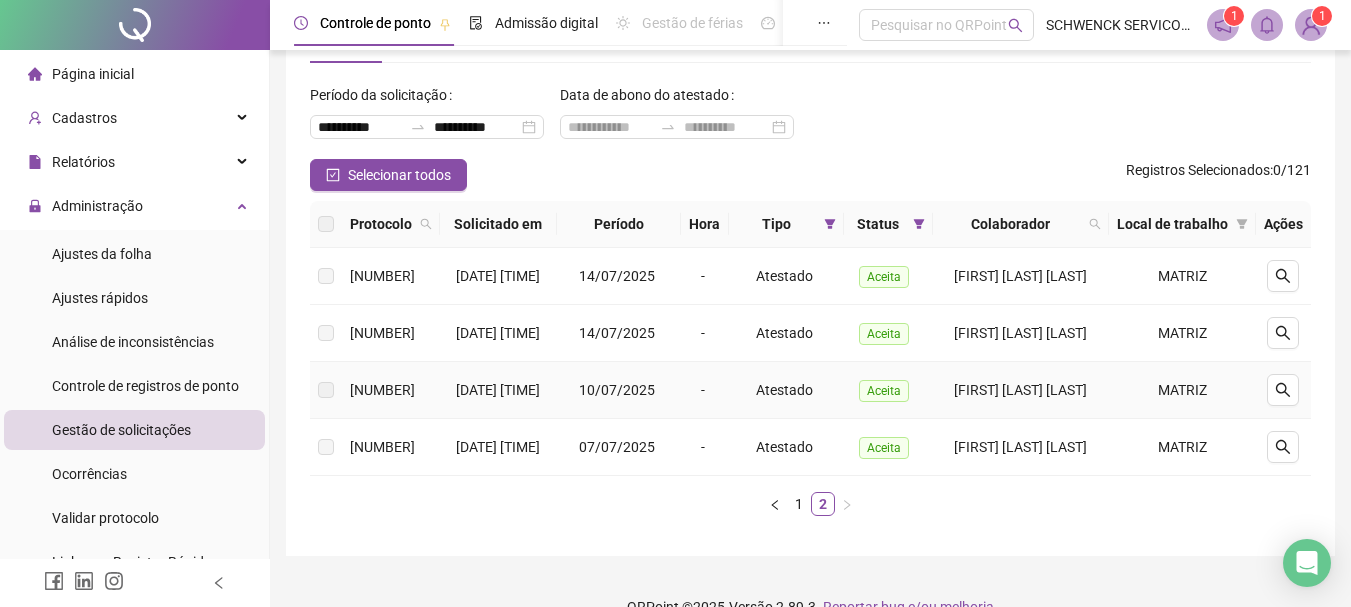 scroll, scrollTop: 0, scrollLeft: 0, axis: both 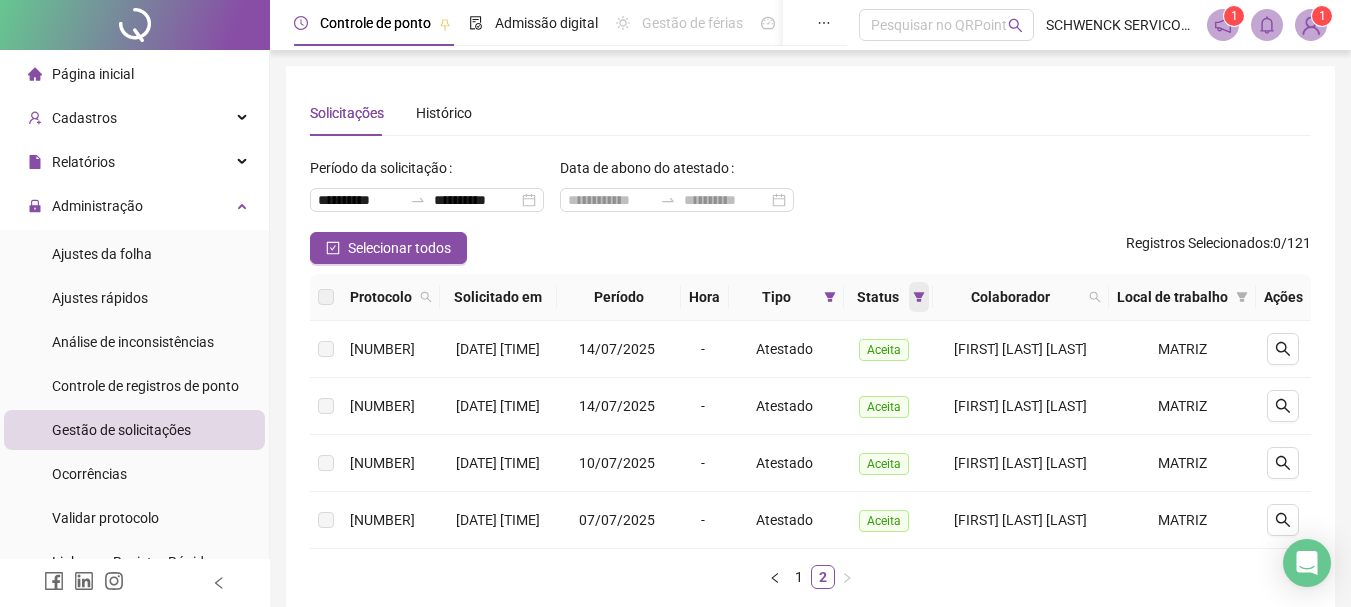 click 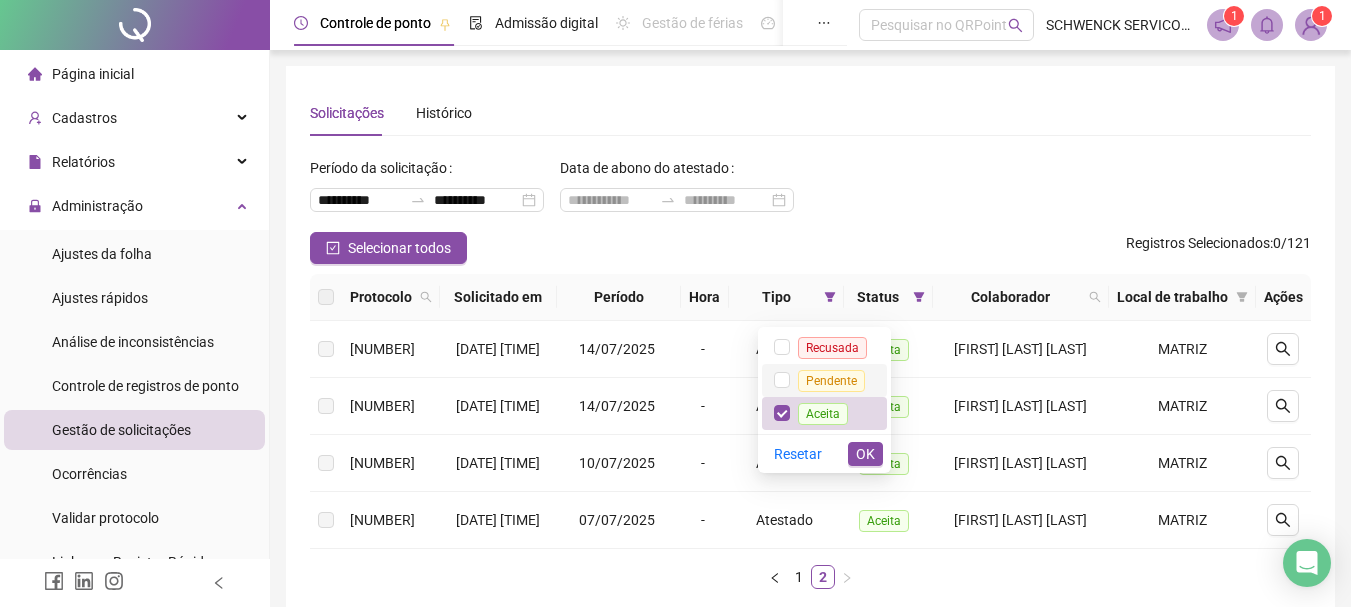 click on "Pendente" at bounding box center (831, 381) 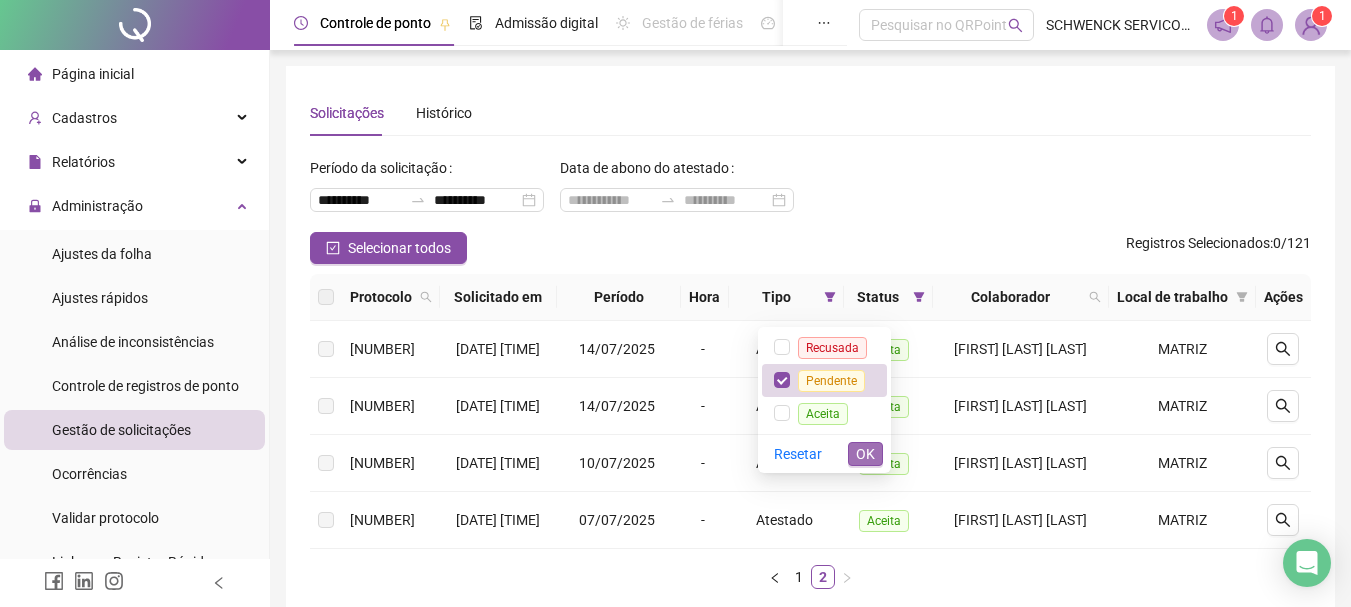 click on "OK" at bounding box center [865, 454] 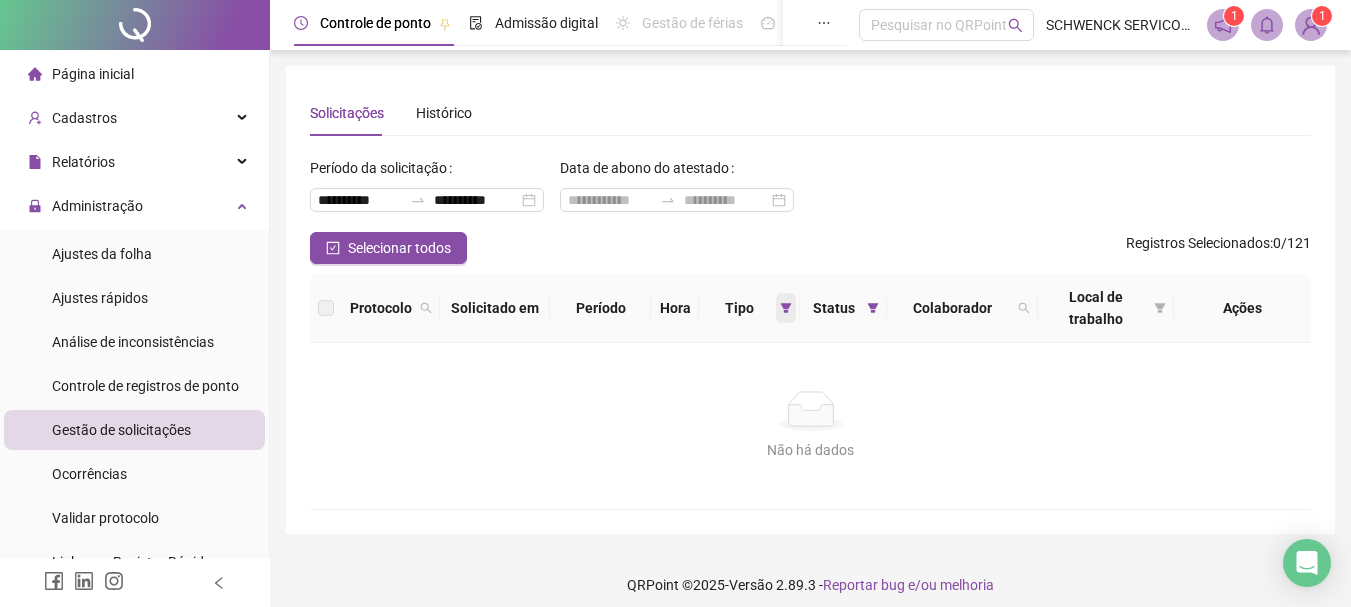 click 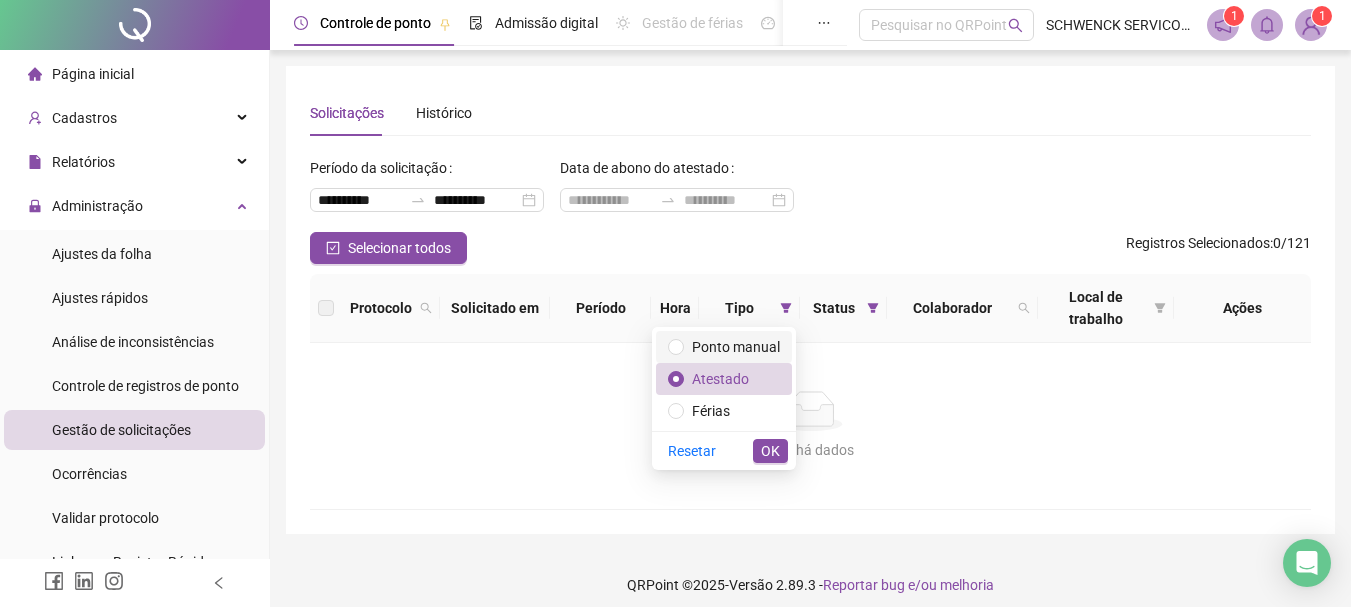 click on "Ponto manual" at bounding box center (736, 347) 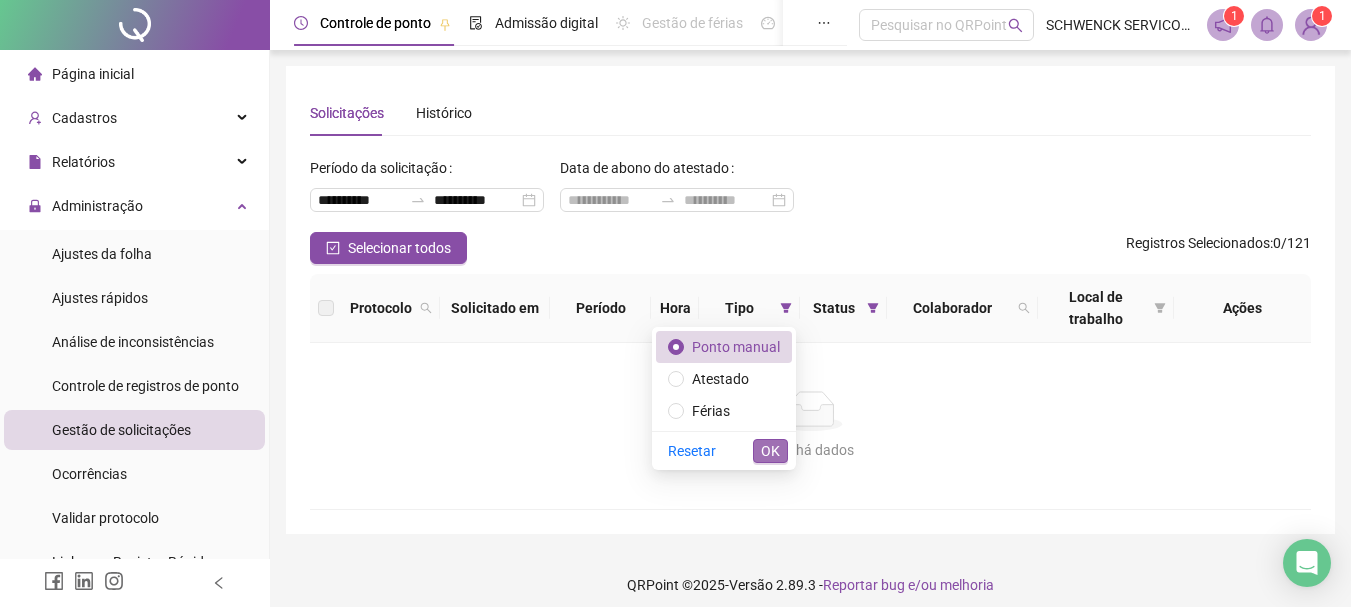 click on "OK" at bounding box center [770, 451] 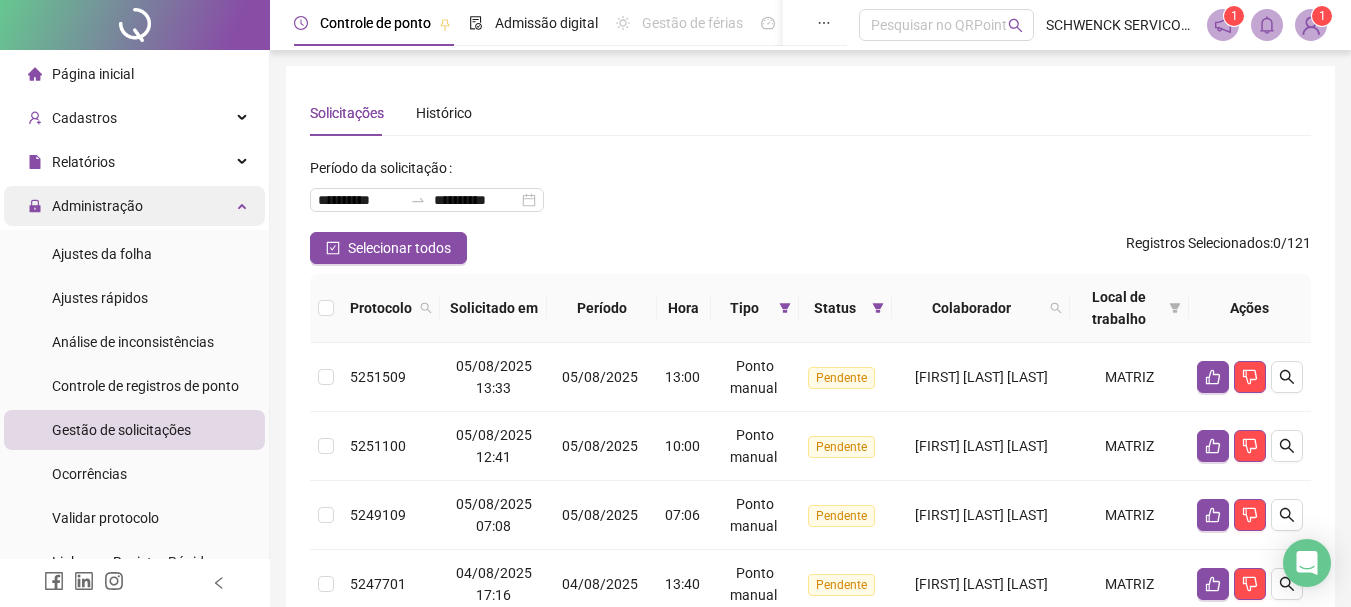 click on "Administração" at bounding box center [97, 206] 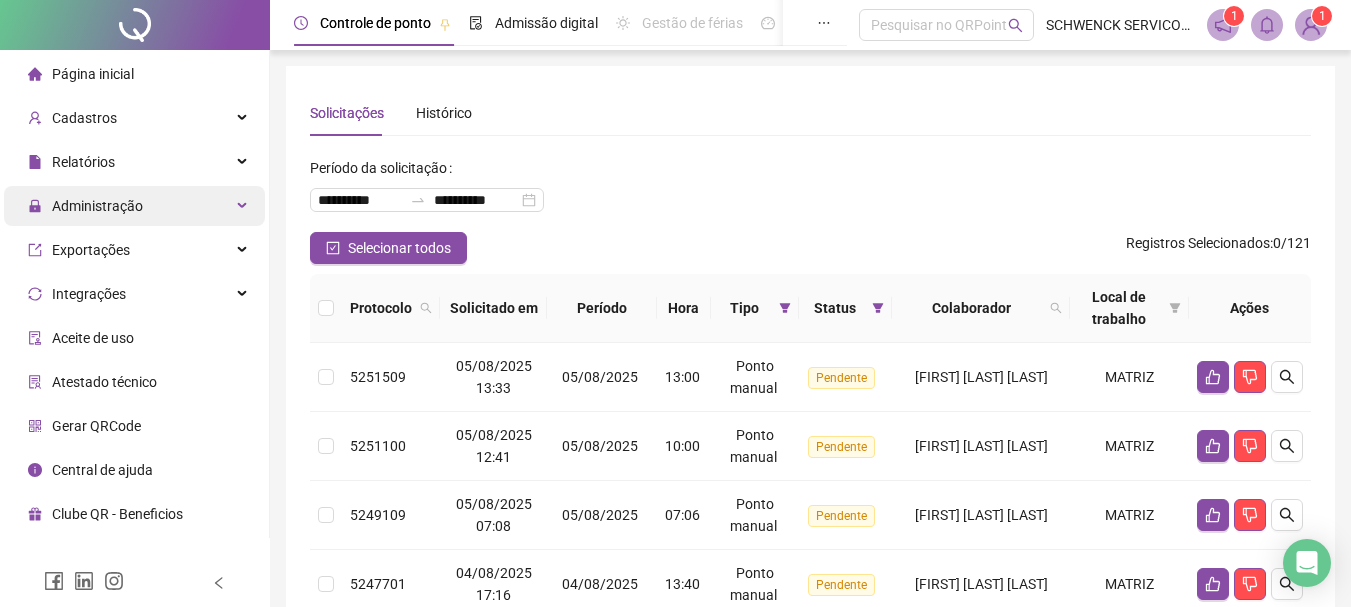 click on "Administração" at bounding box center (97, 206) 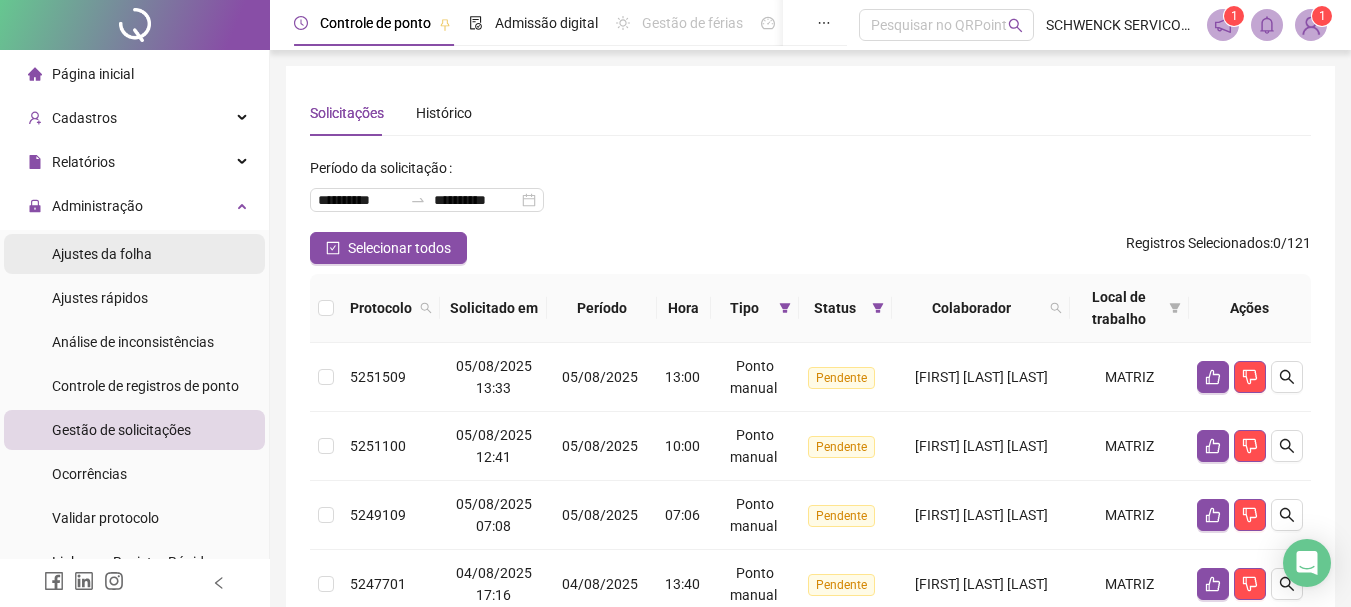 click on "Ajustes da folha" at bounding box center [102, 254] 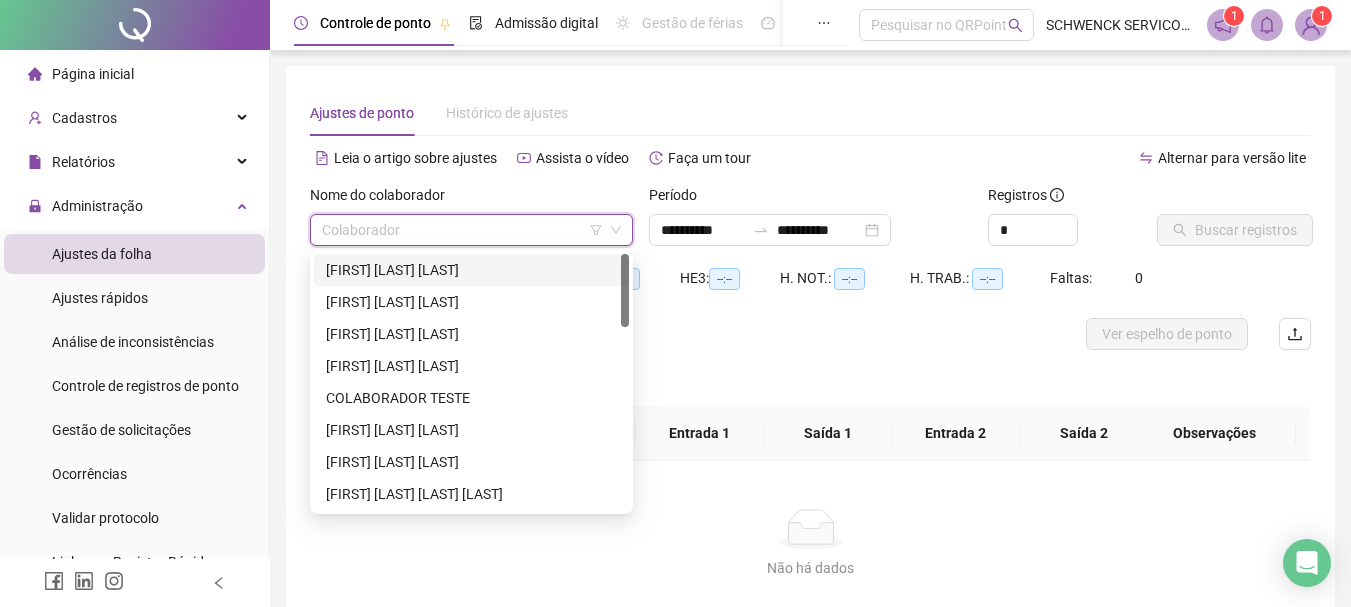 click at bounding box center (462, 230) 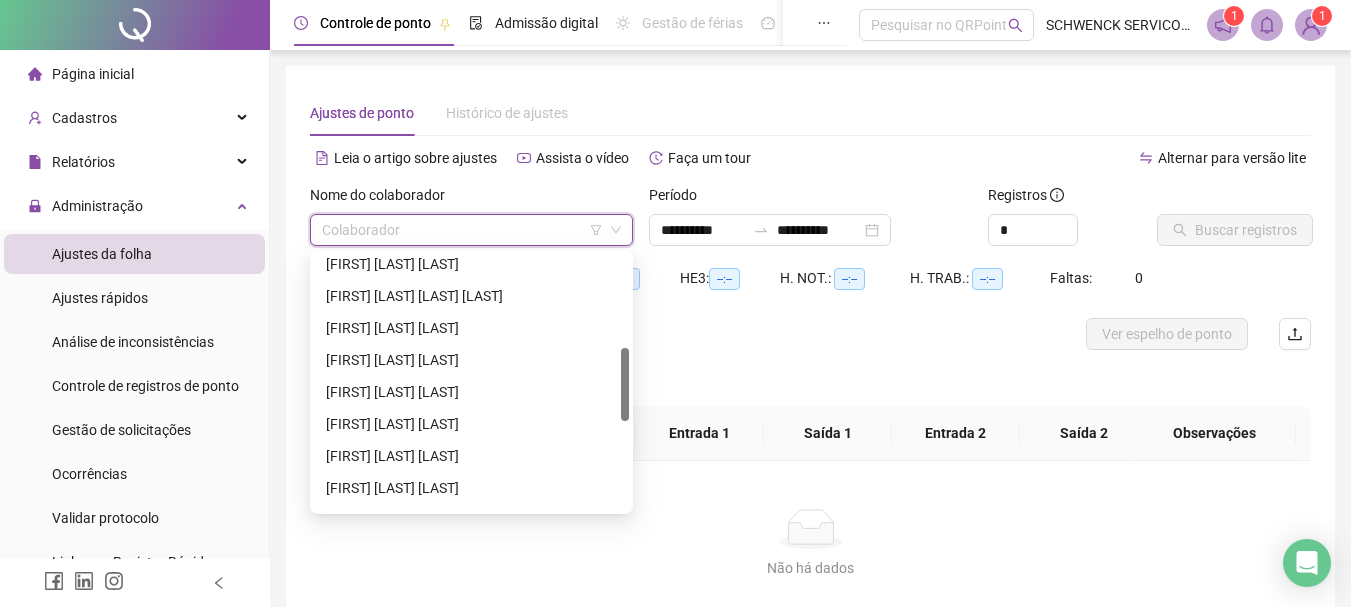 scroll, scrollTop: 333, scrollLeft: 0, axis: vertical 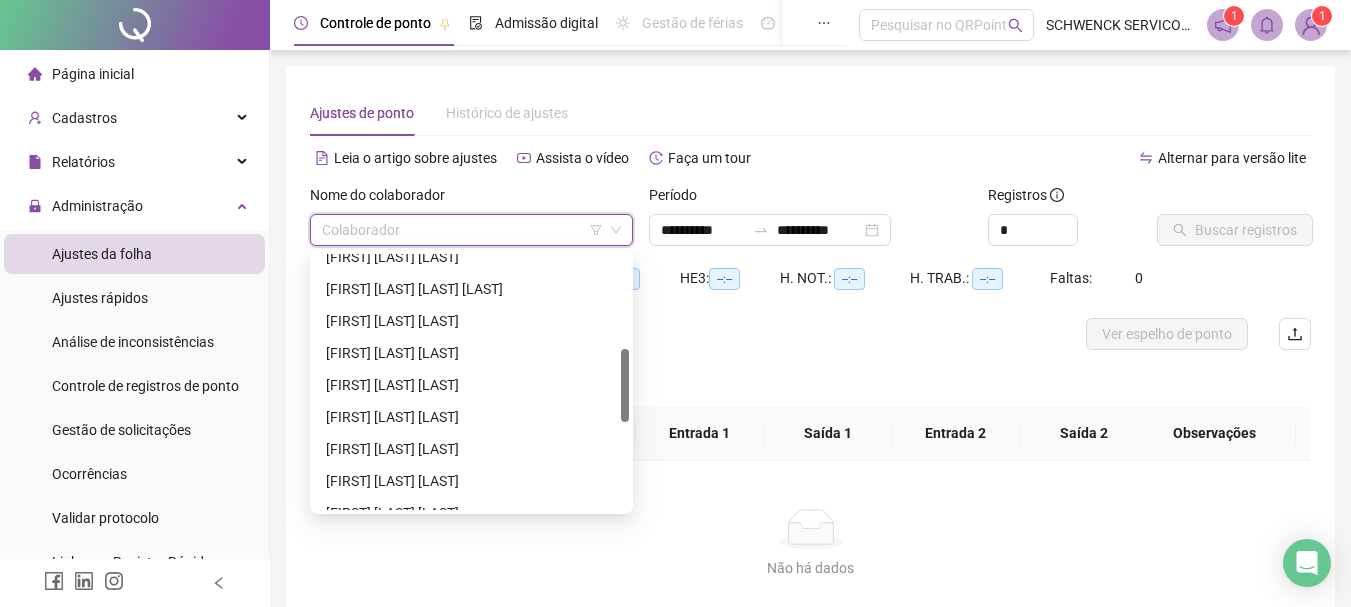 drag, startPoint x: 627, startPoint y: 265, endPoint x: 635, endPoint y: 360, distance: 95.33625 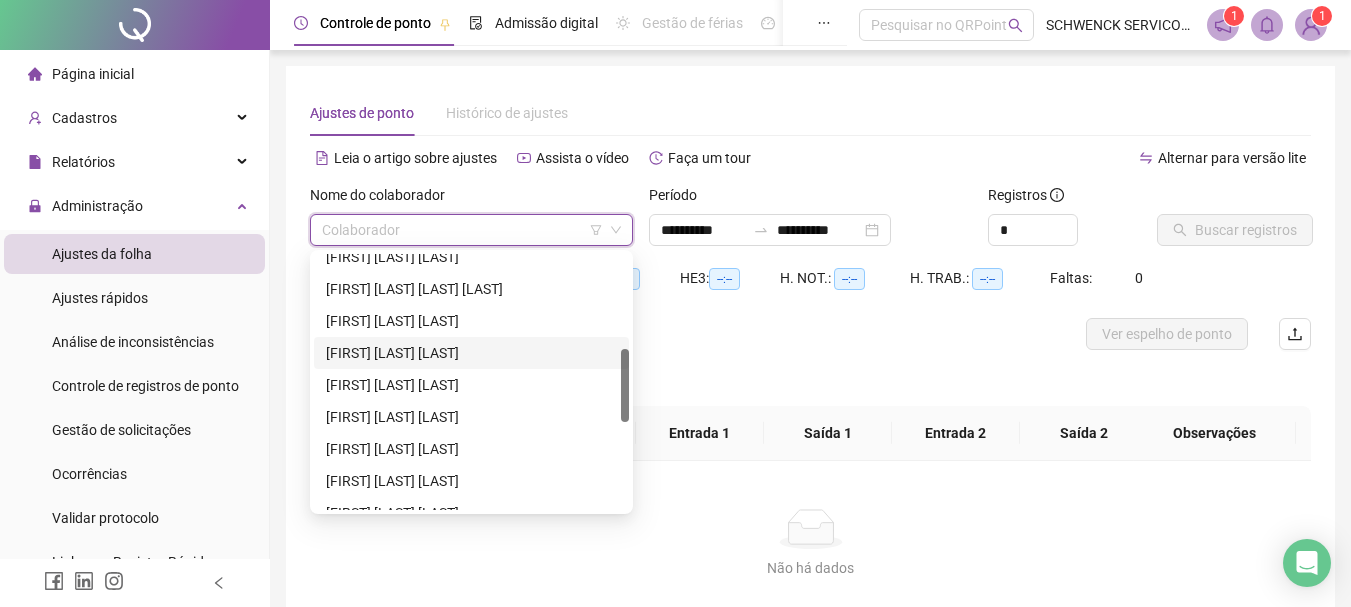 click on "[FIRST] [LAST] [LAST]" at bounding box center [471, 353] 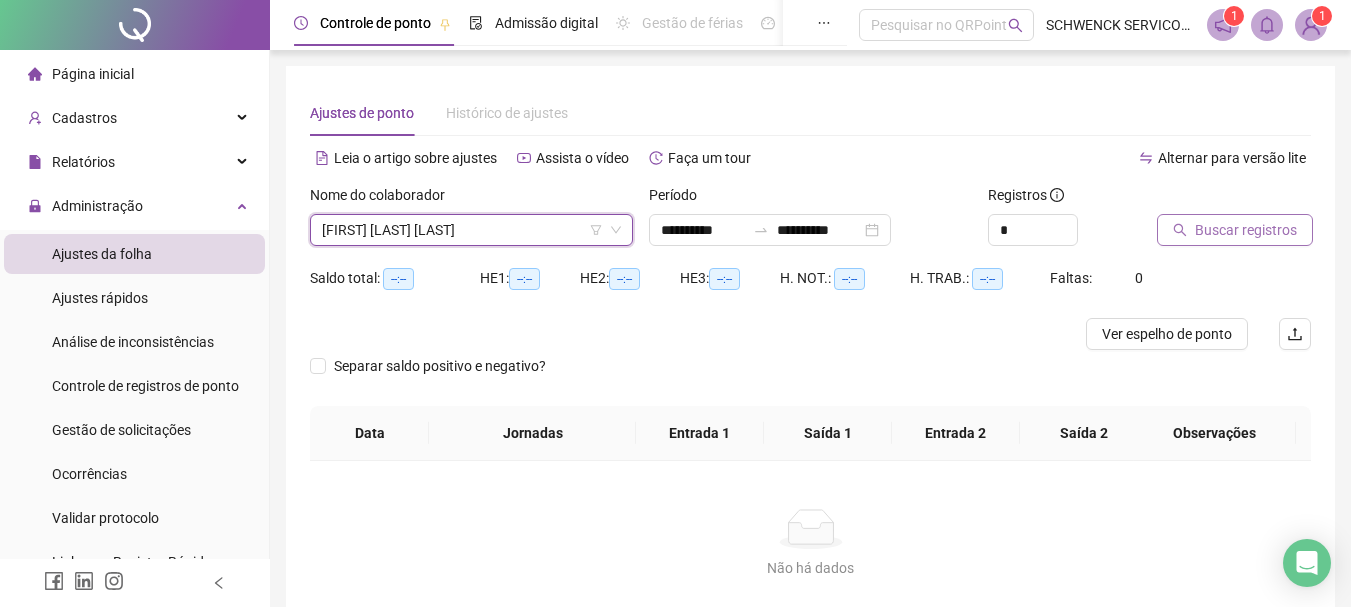 click on "Buscar registros" at bounding box center [1246, 230] 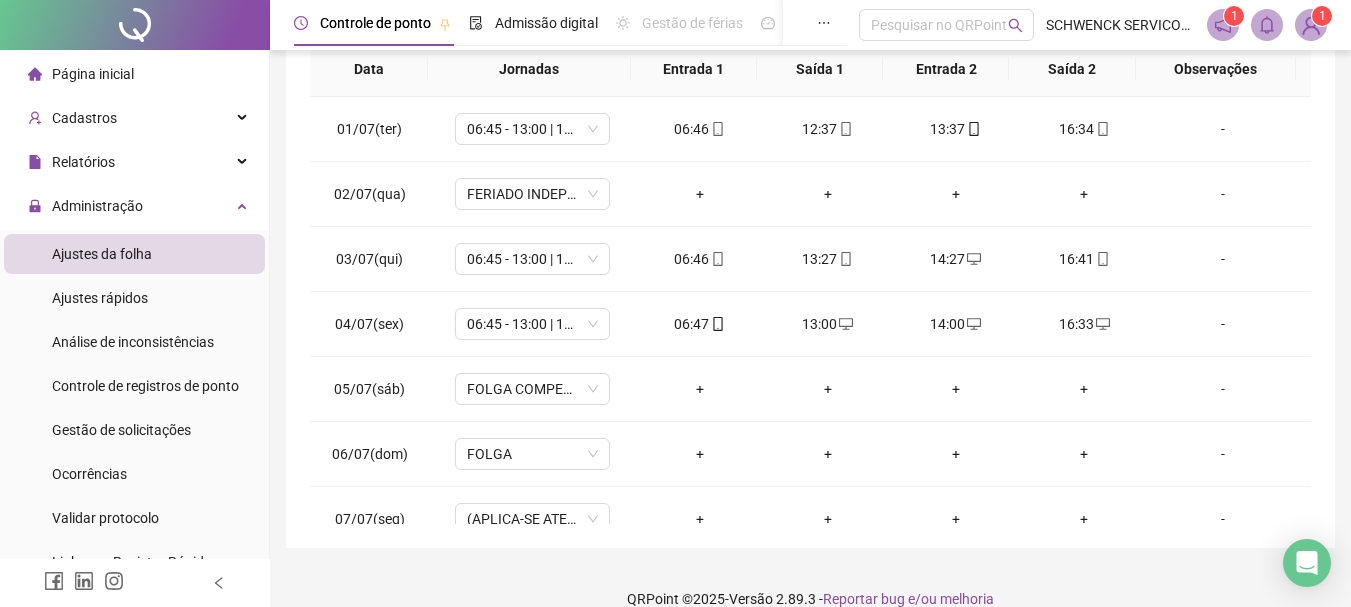 scroll, scrollTop: 400, scrollLeft: 0, axis: vertical 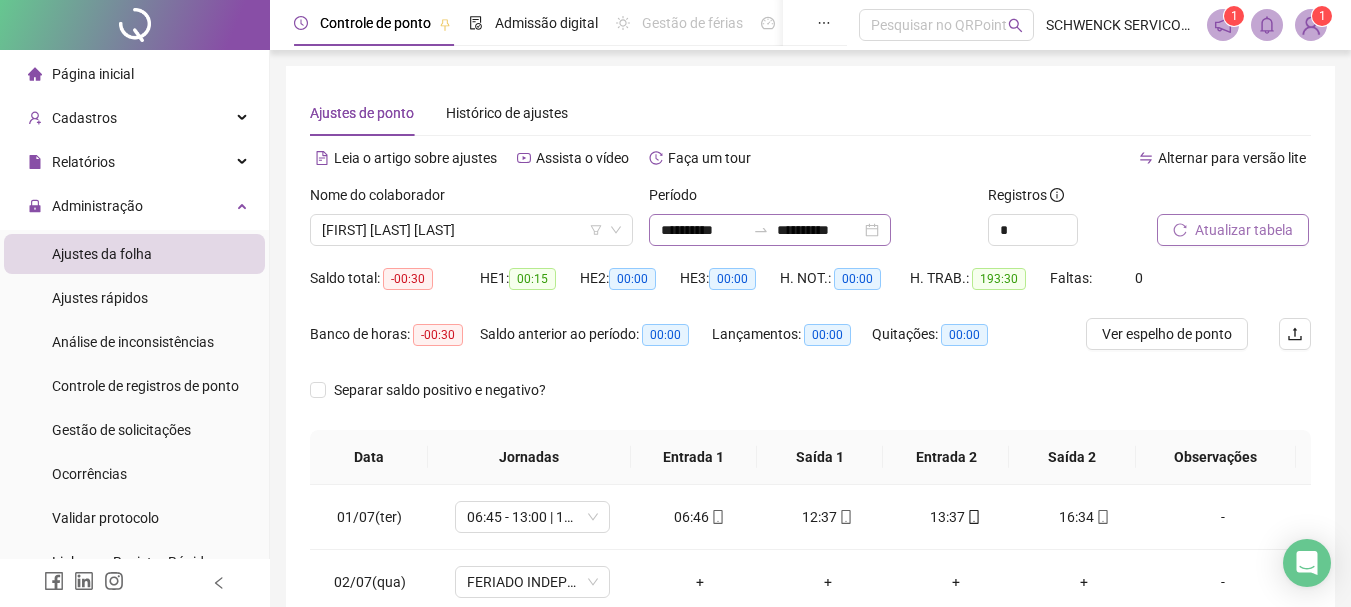 click 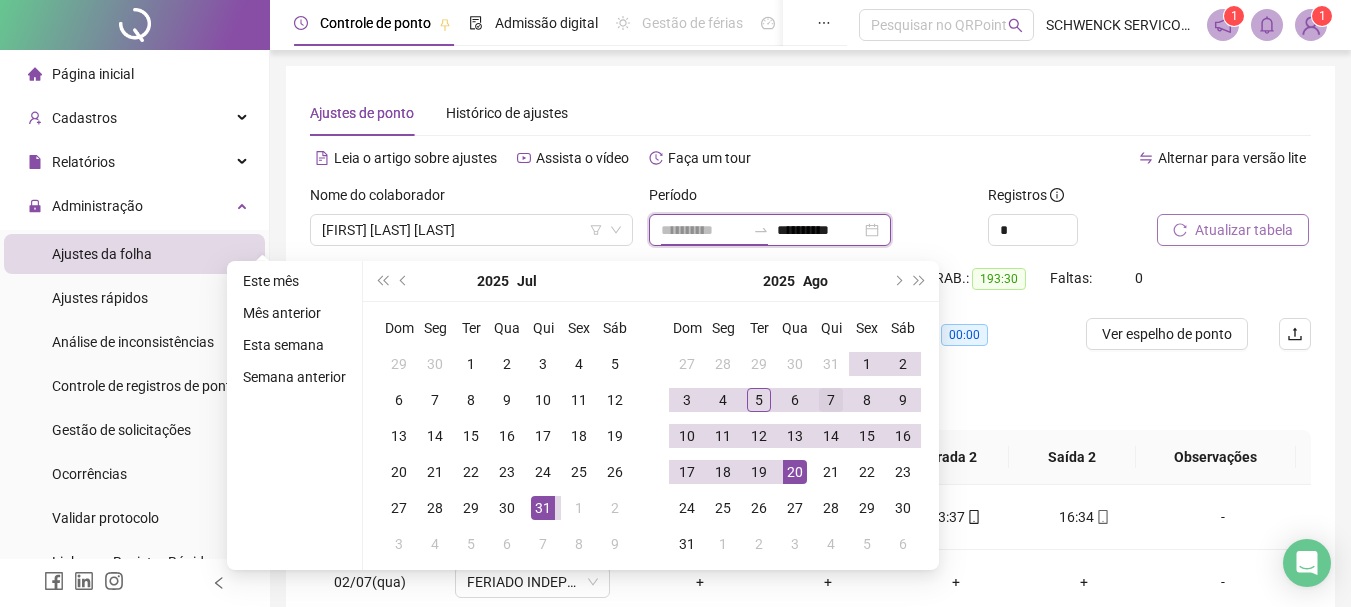 type on "**********" 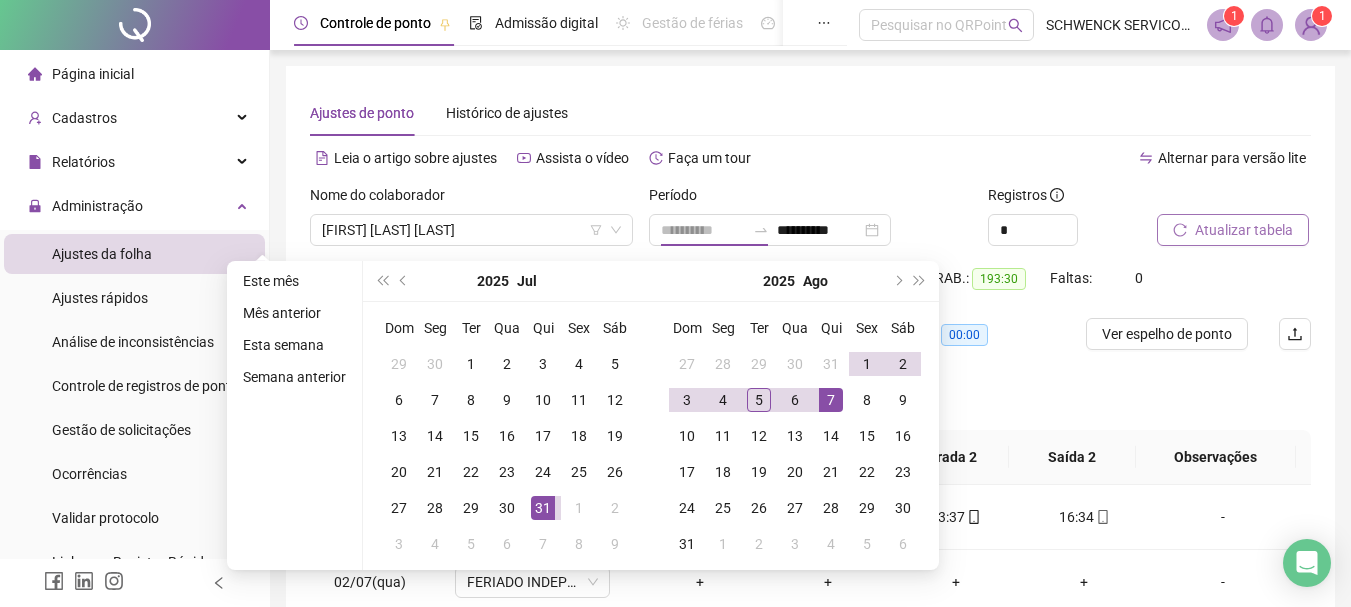 click on "7" at bounding box center [831, 400] 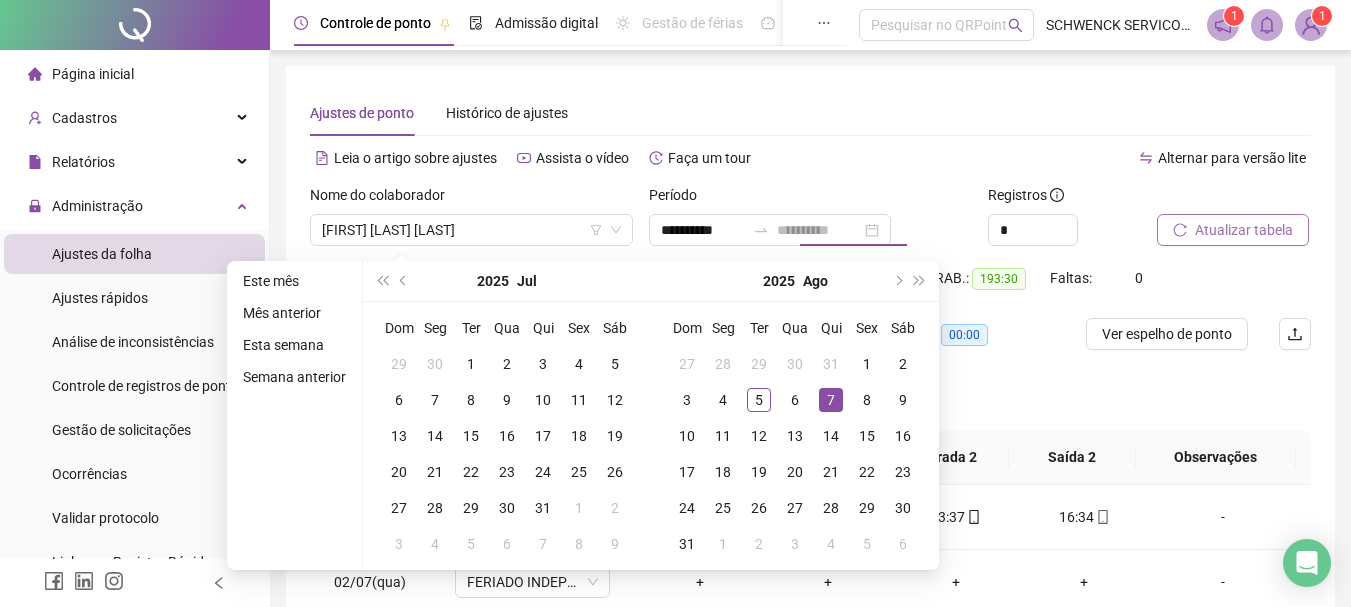 click on "7" at bounding box center (831, 400) 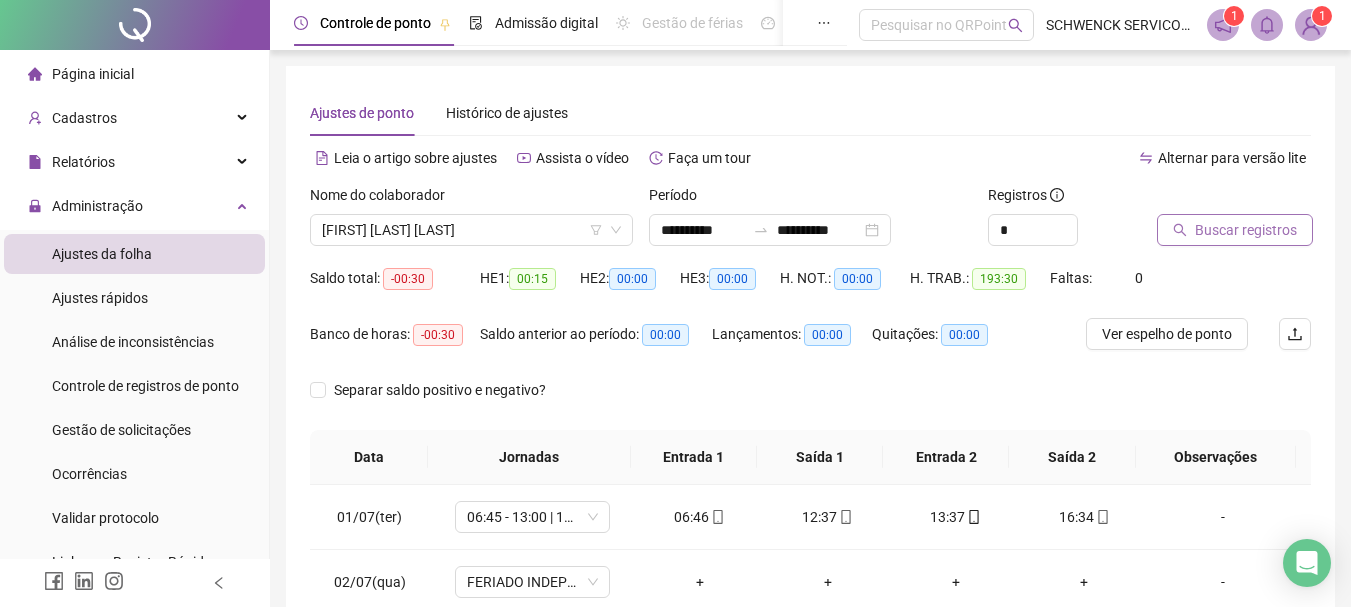 click on "Separar saldo positivo e negativo?" at bounding box center [810, 402] 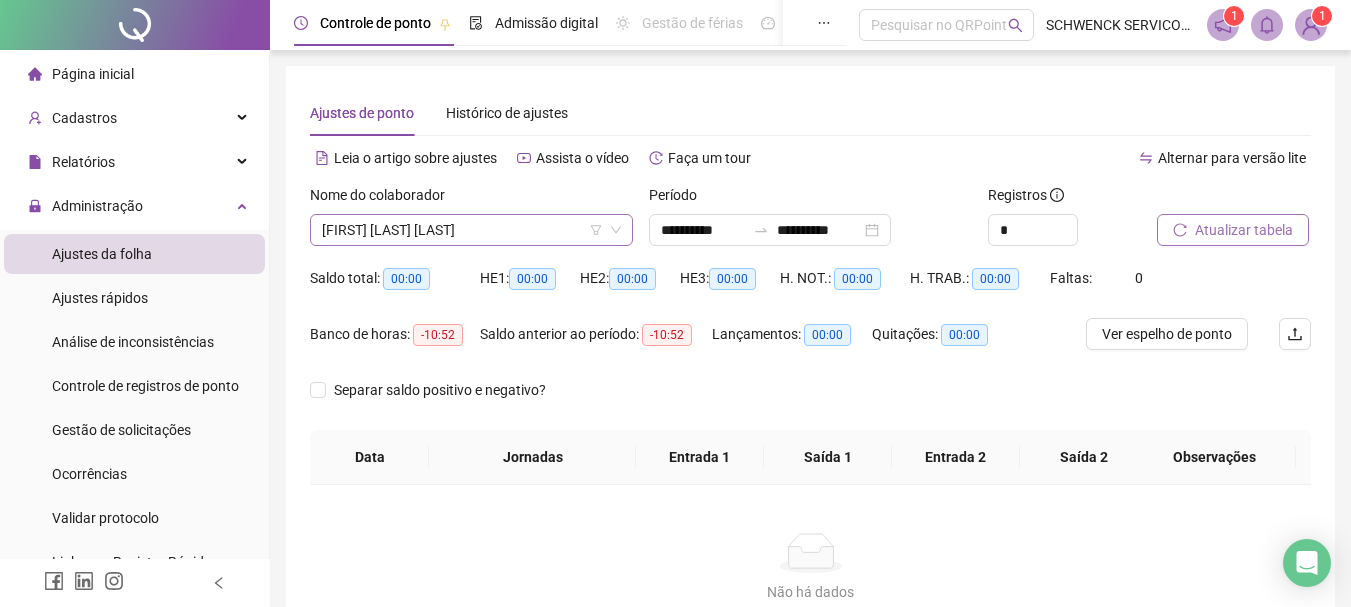 click on "[FIRST] [LAST] [LAST]" at bounding box center (471, 230) 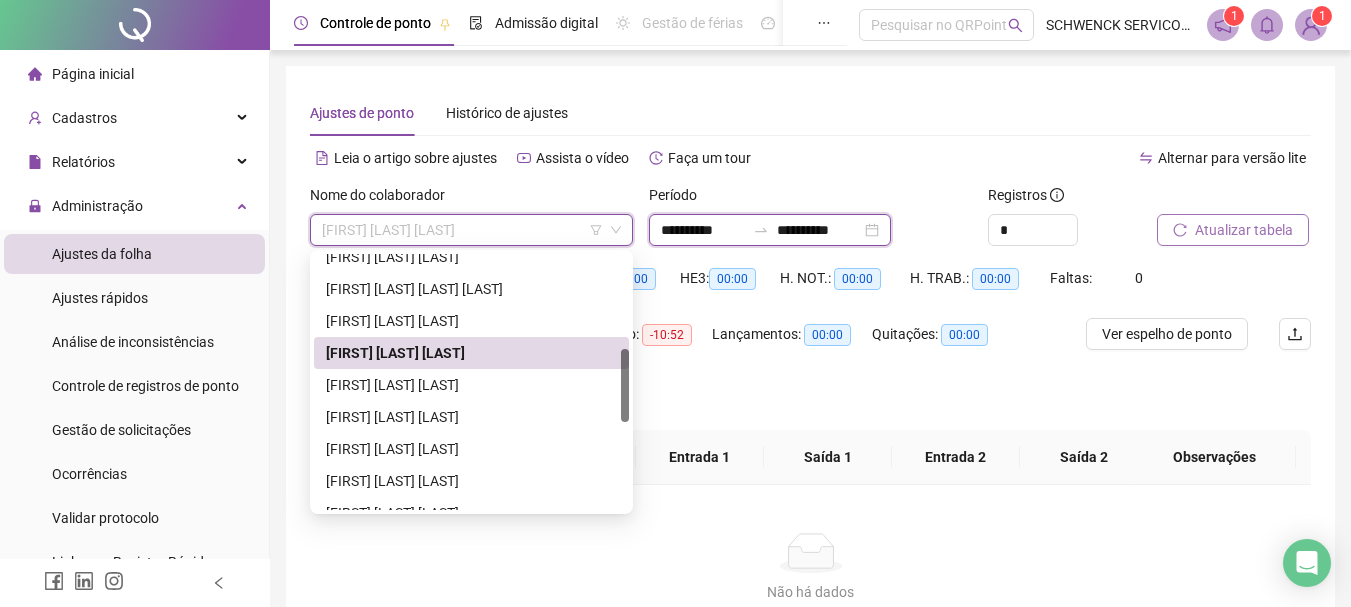 click on "**********" at bounding box center [819, 230] 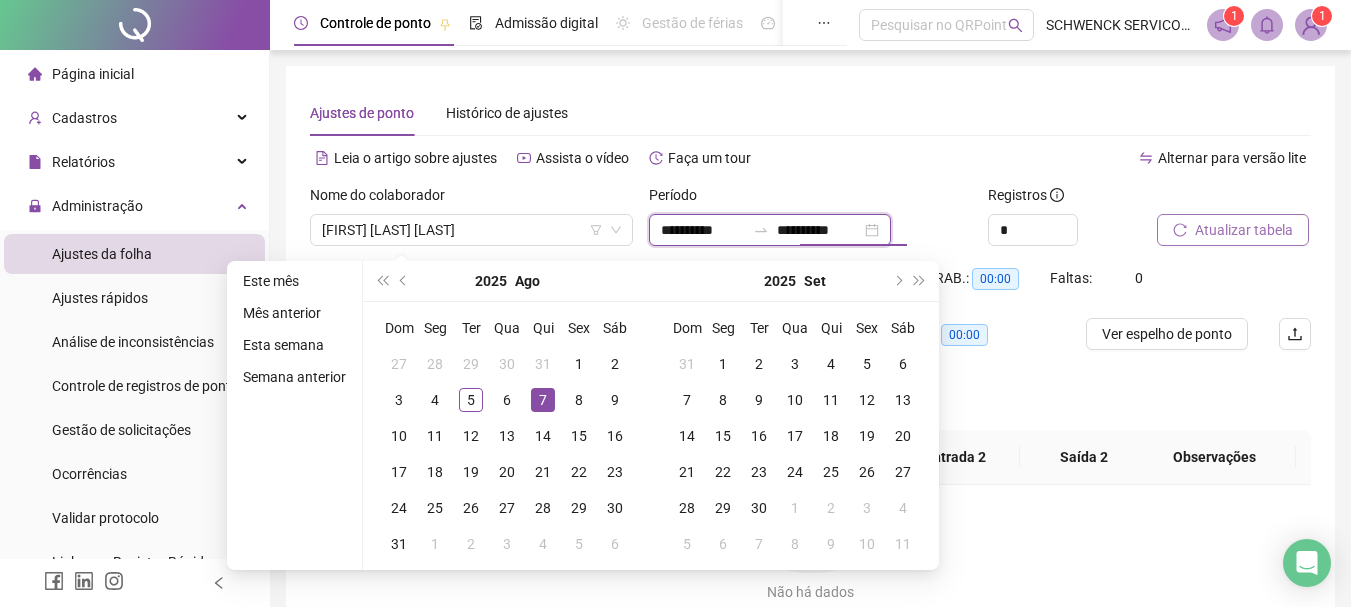 click on "**********" at bounding box center (819, 230) 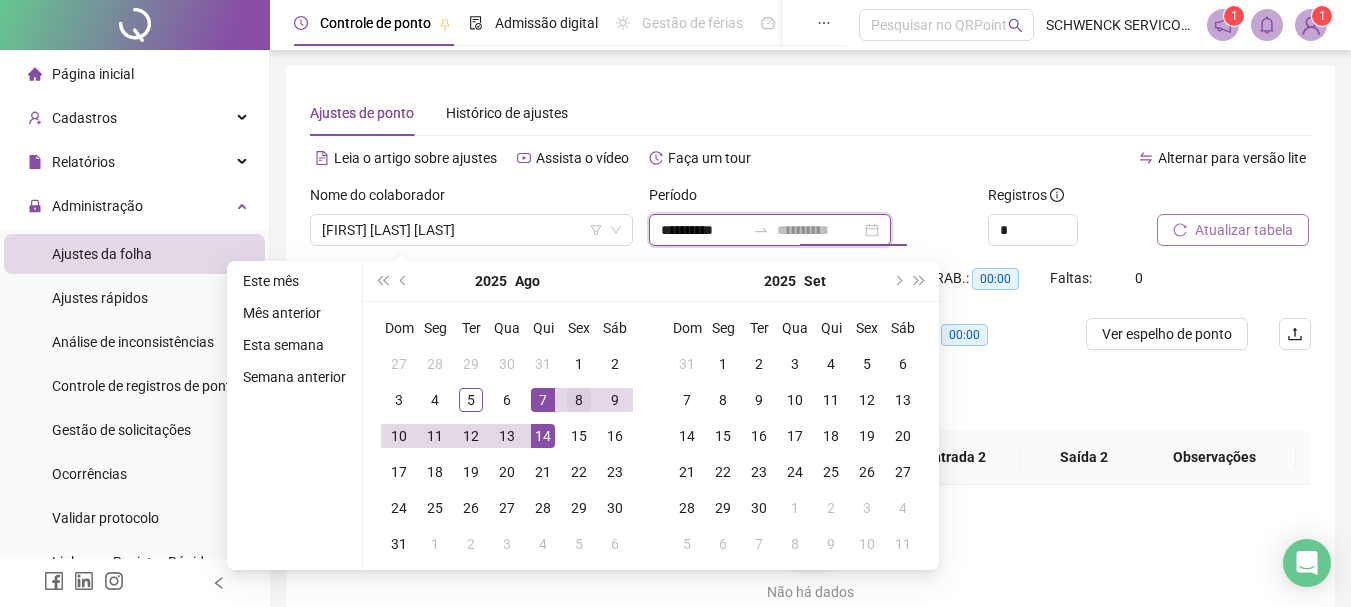 type on "**********" 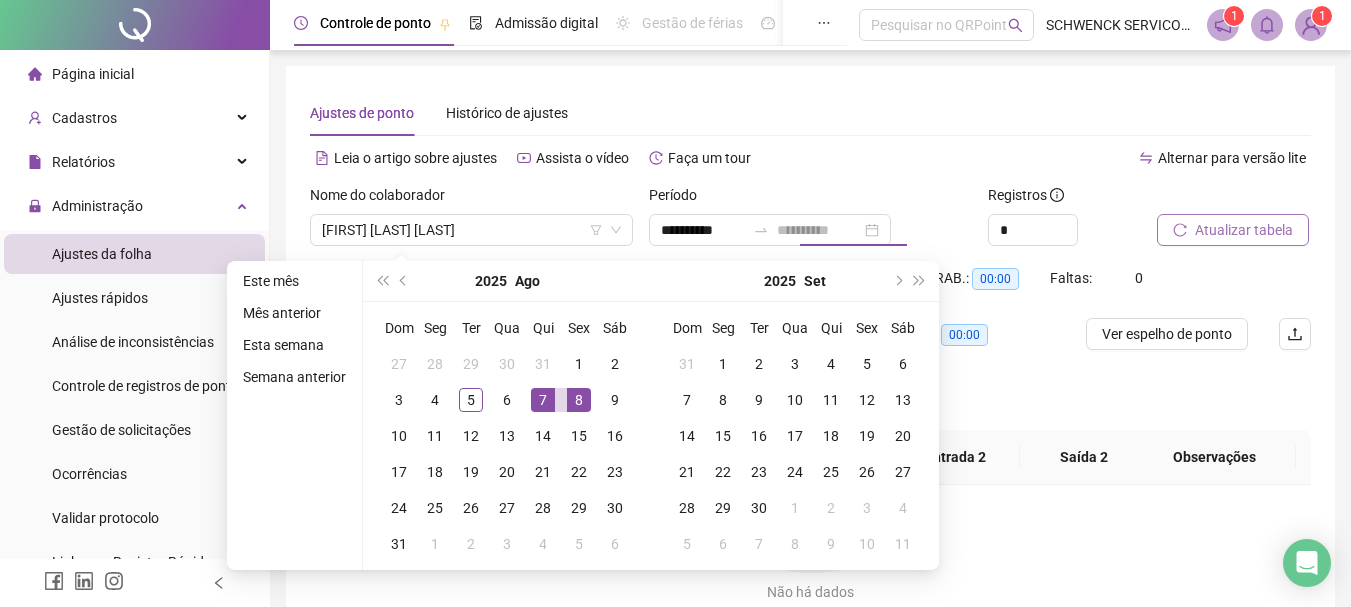 click on "8" at bounding box center (579, 400) 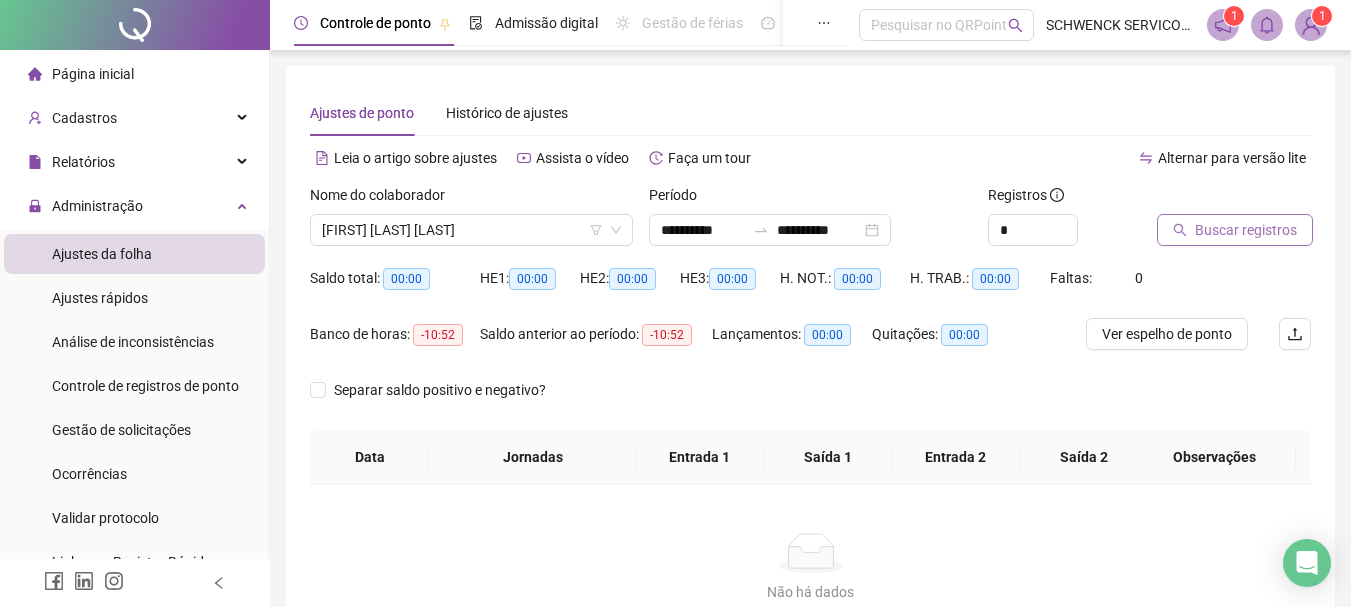 click on "Buscar registros" at bounding box center [1235, 230] 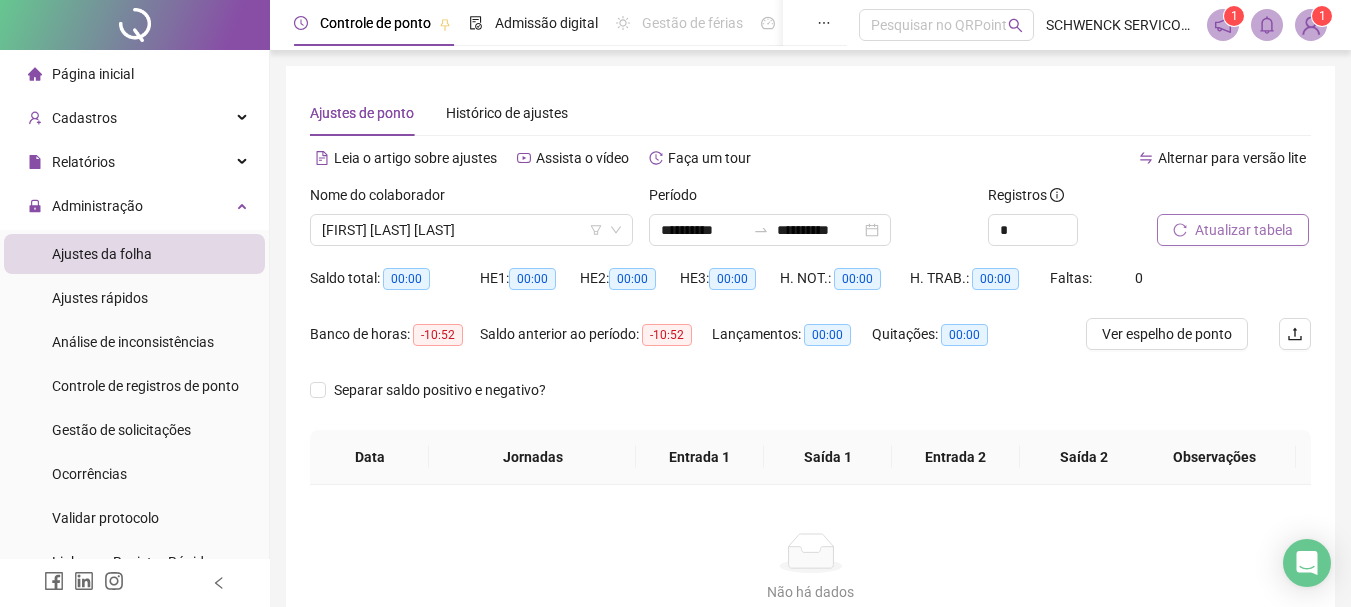 click on "Atualizar tabela" at bounding box center [1244, 230] 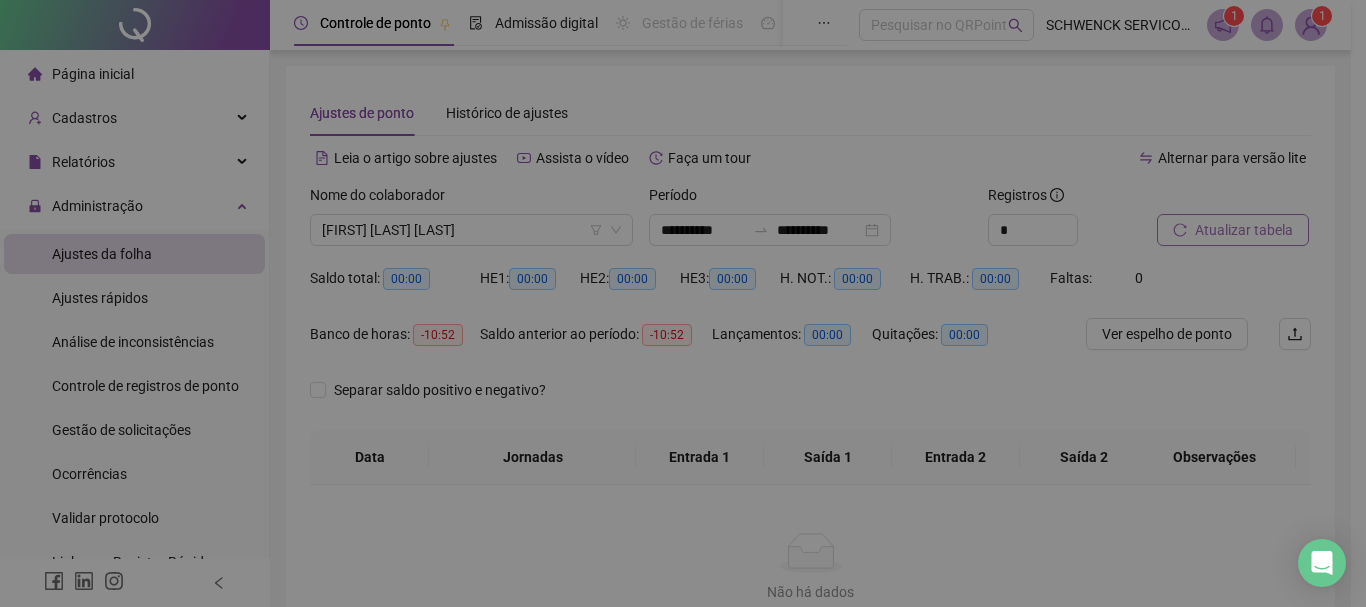 click on "Atualizando tabela Atualizando e reorganizando os registros... OK" at bounding box center [683, 303] 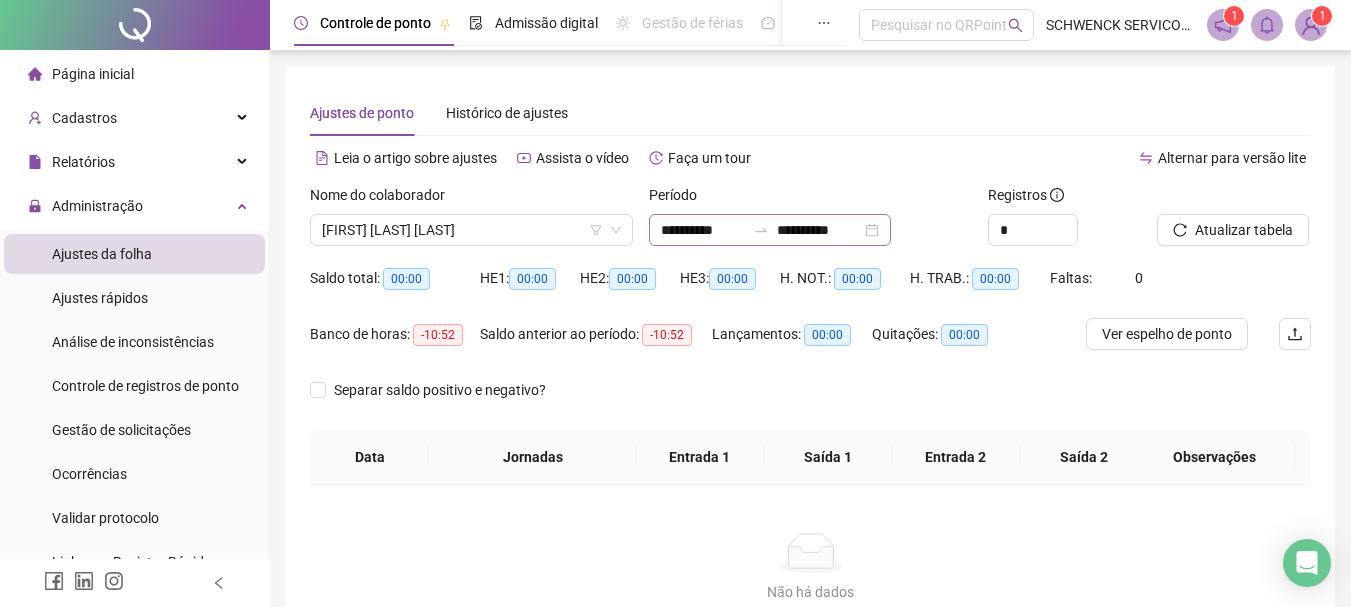 click on "**********" at bounding box center [770, 230] 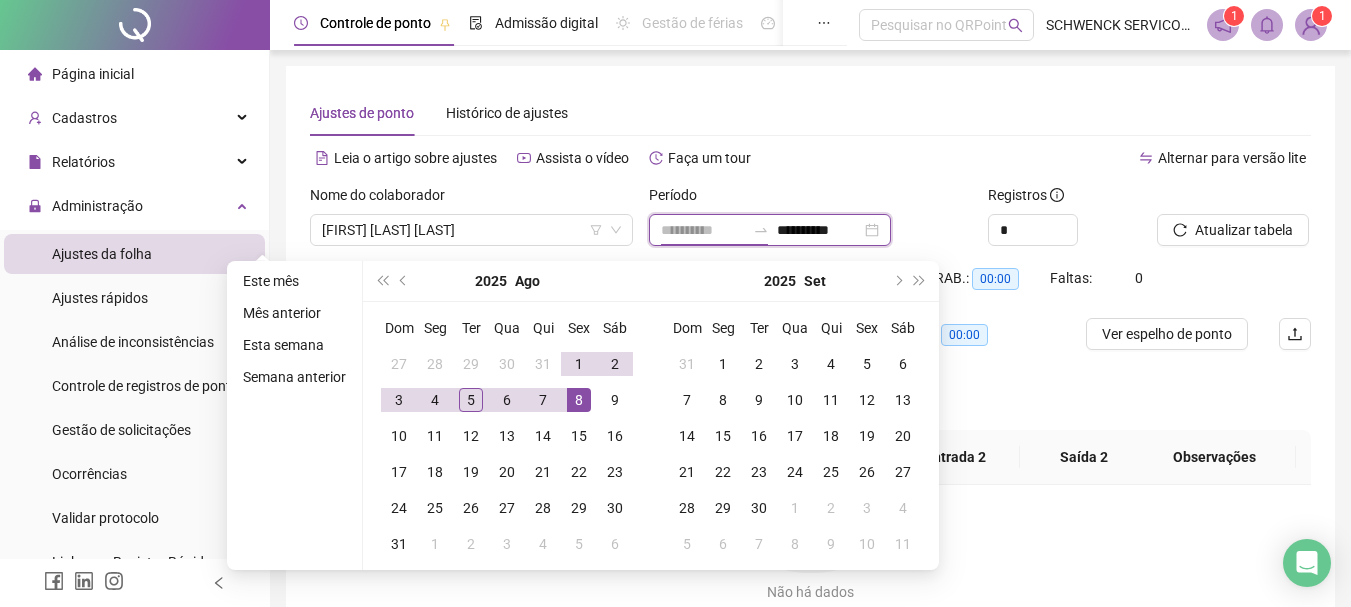 type on "**********" 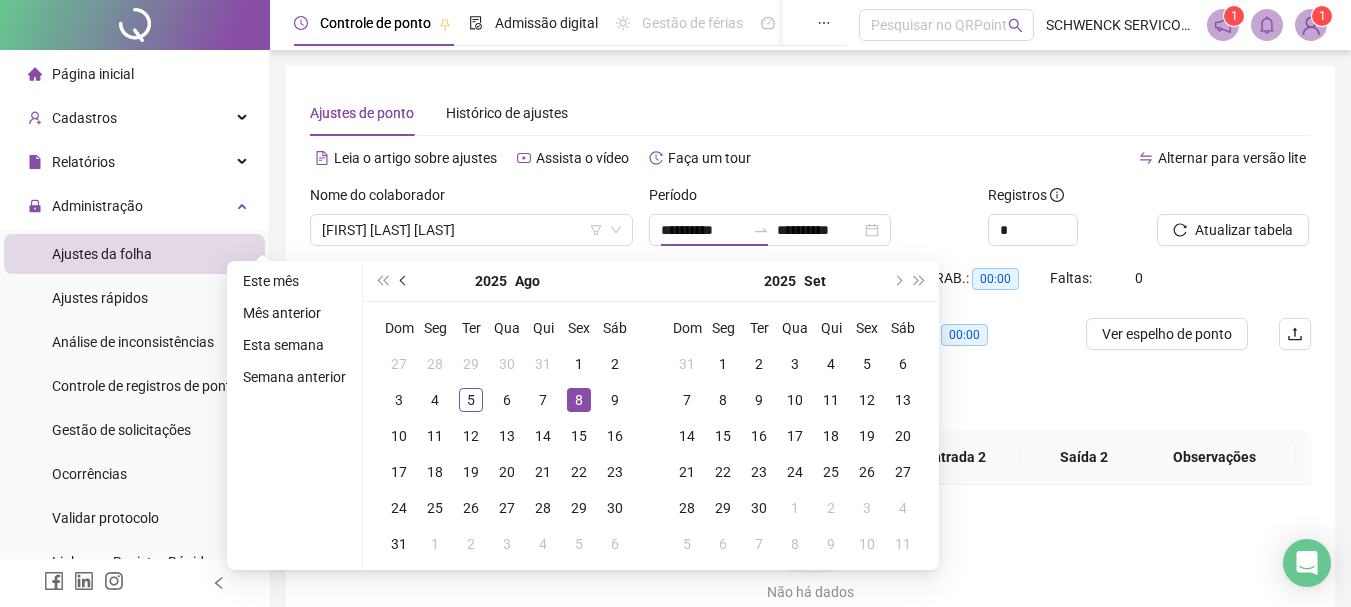click at bounding box center [404, 281] 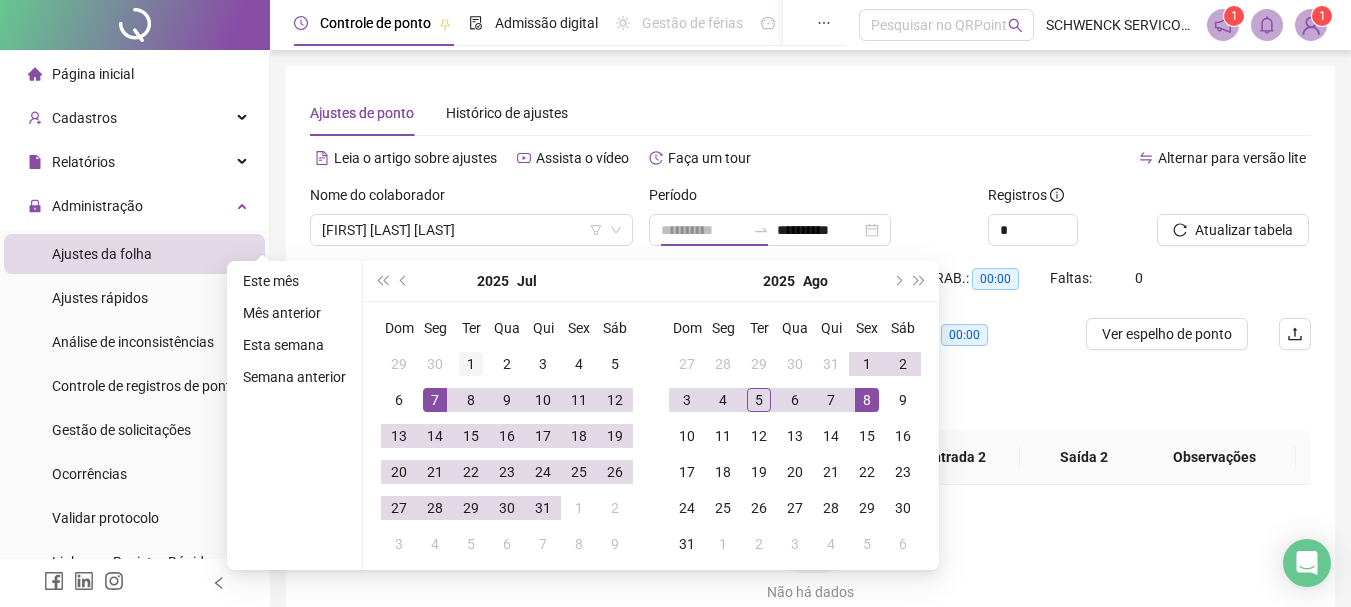 type on "**********" 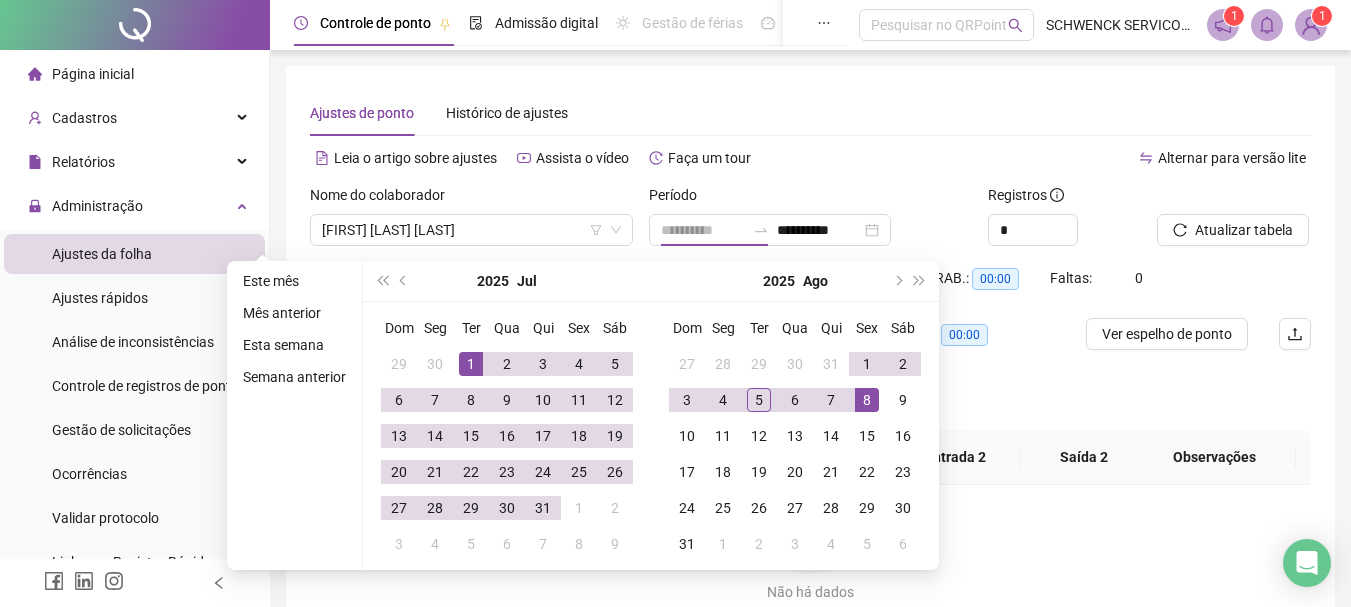 click on "1" at bounding box center (471, 364) 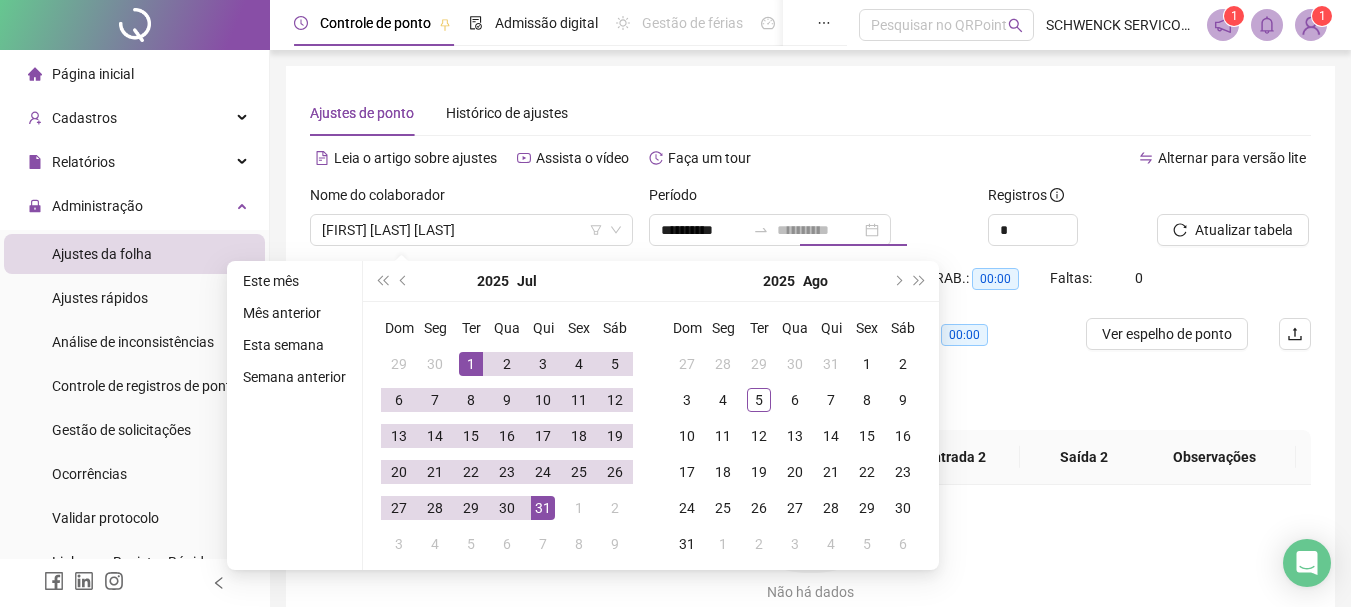 click on "31" at bounding box center (543, 508) 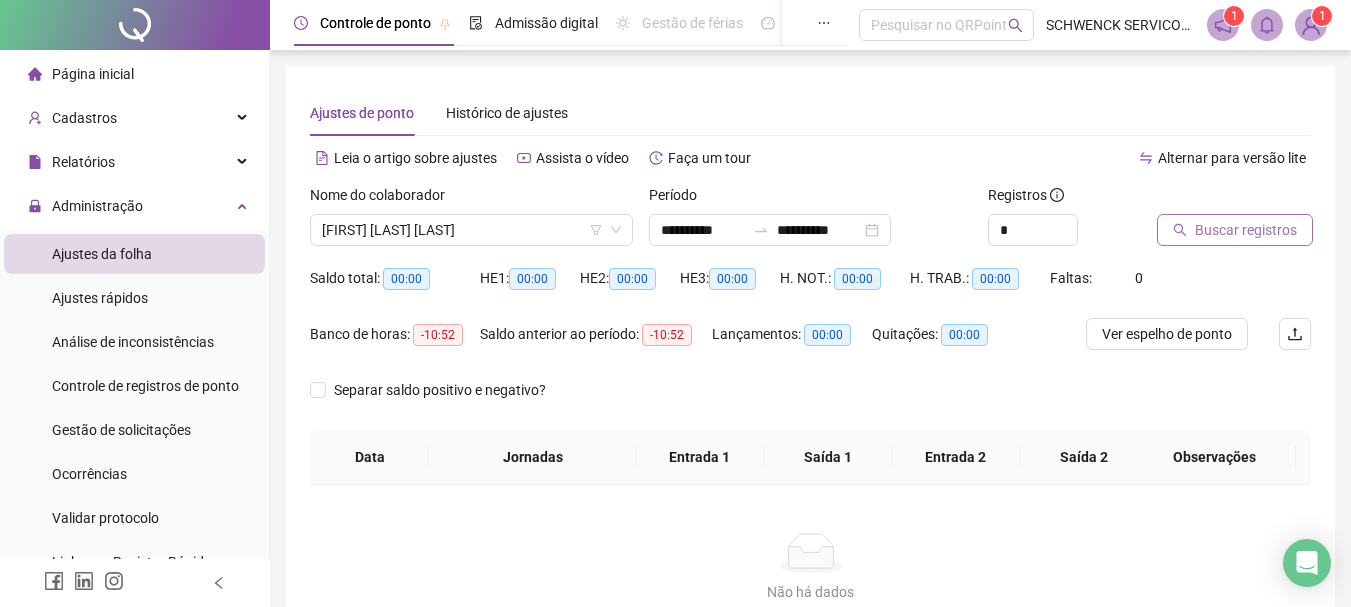click on "Buscar registros" at bounding box center [1246, 230] 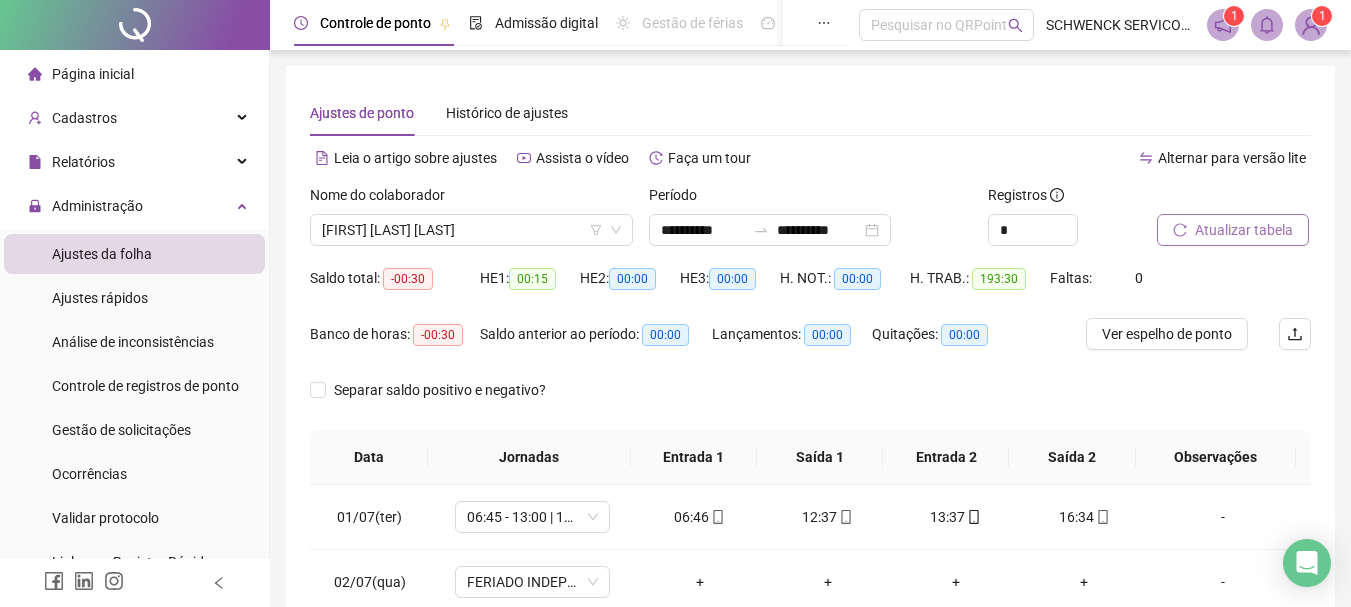click on "Atualizar tabela" at bounding box center (1244, 230) 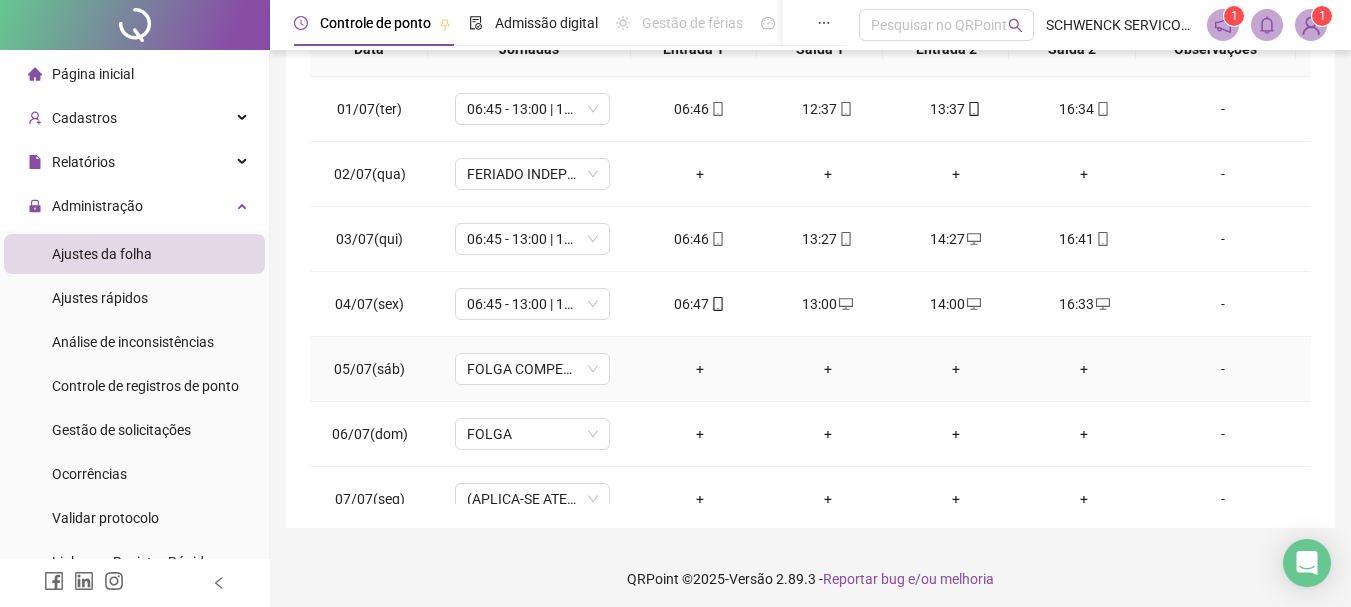 scroll, scrollTop: 415, scrollLeft: 0, axis: vertical 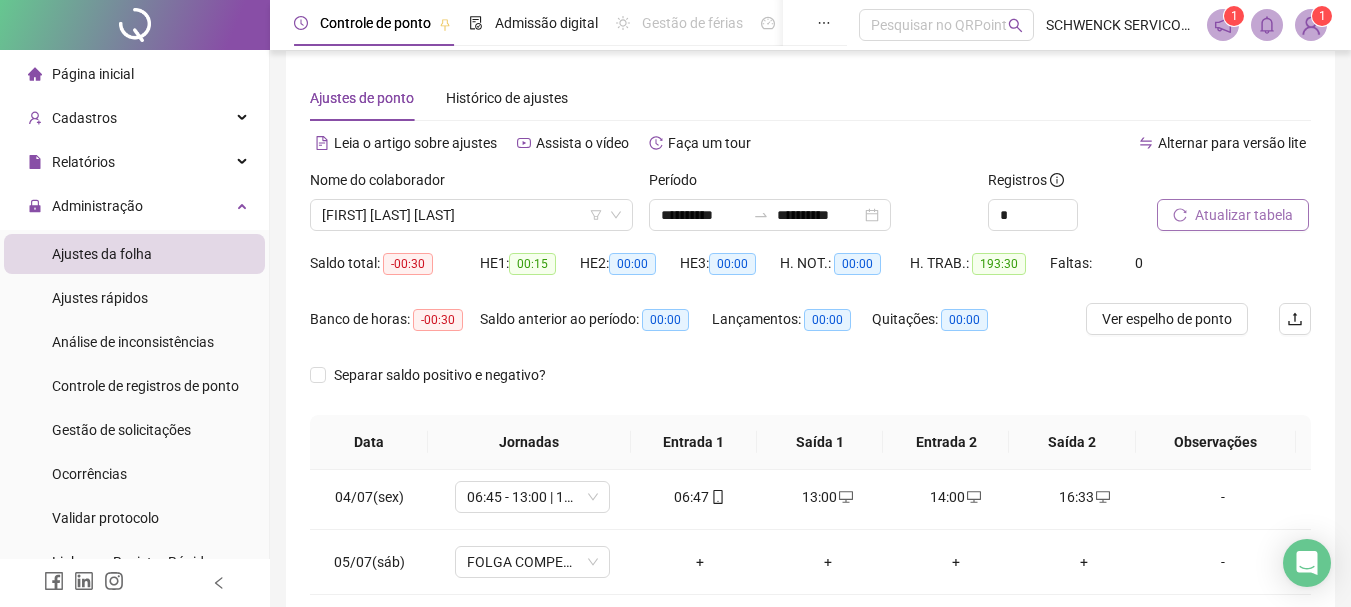 click on "Atualizar tabela" at bounding box center (1233, 215) 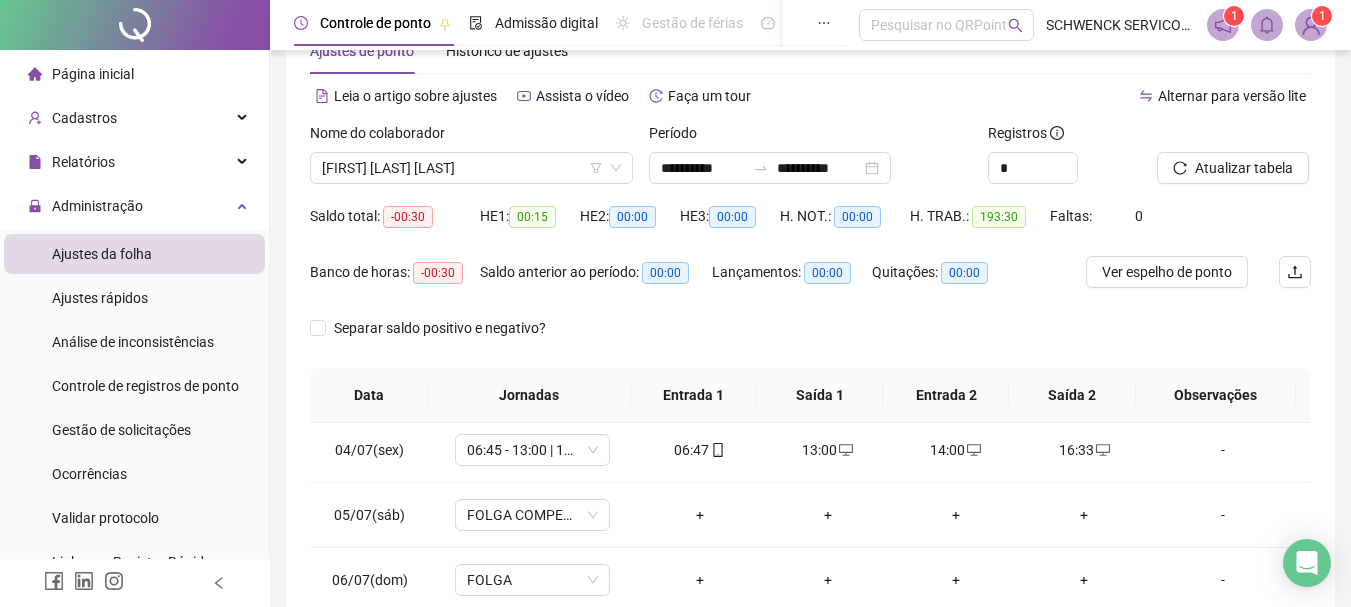 scroll, scrollTop: 63, scrollLeft: 0, axis: vertical 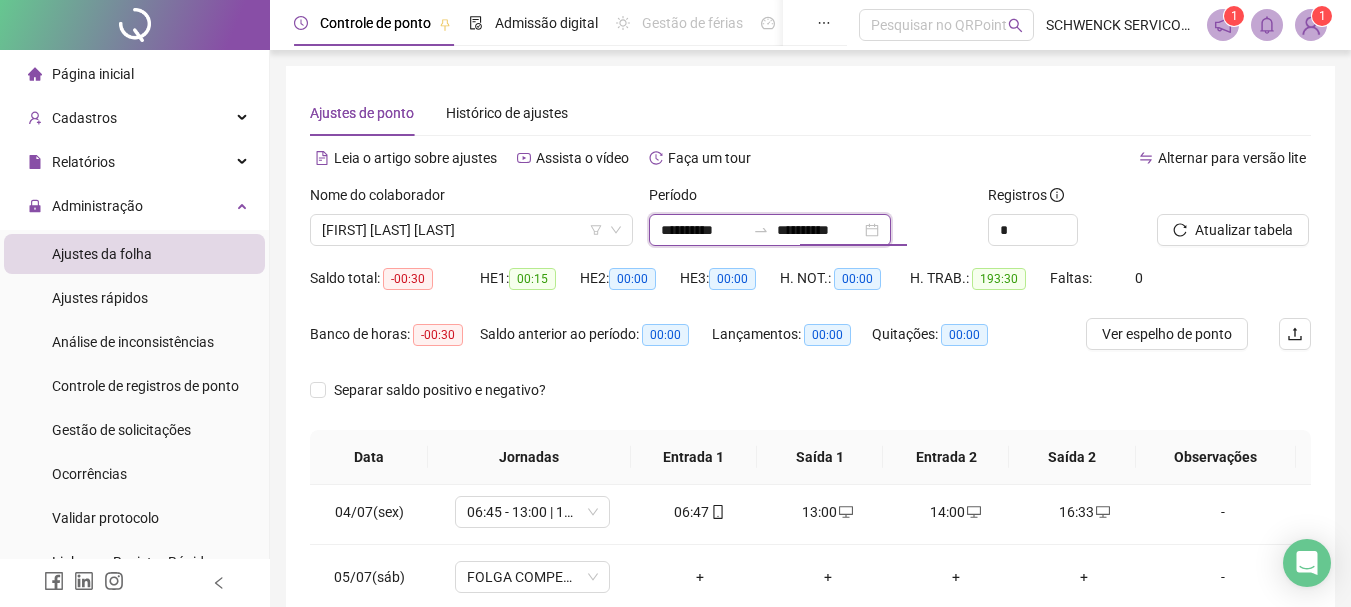 click on "**********" at bounding box center [819, 230] 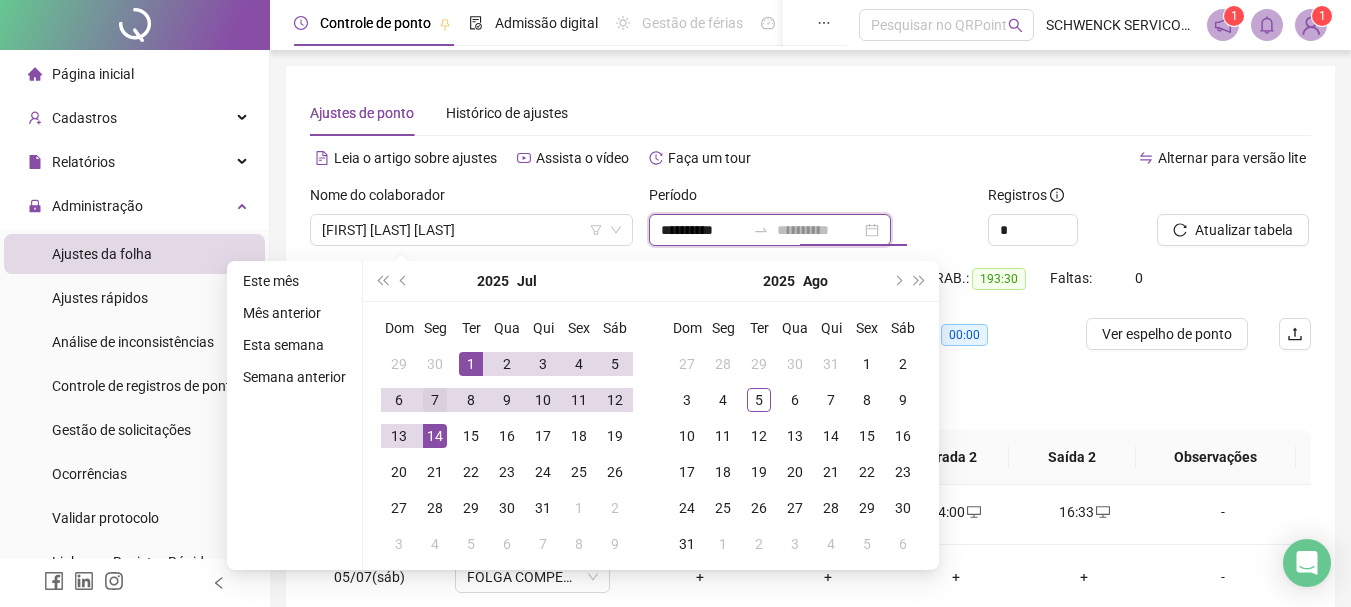 type on "**********" 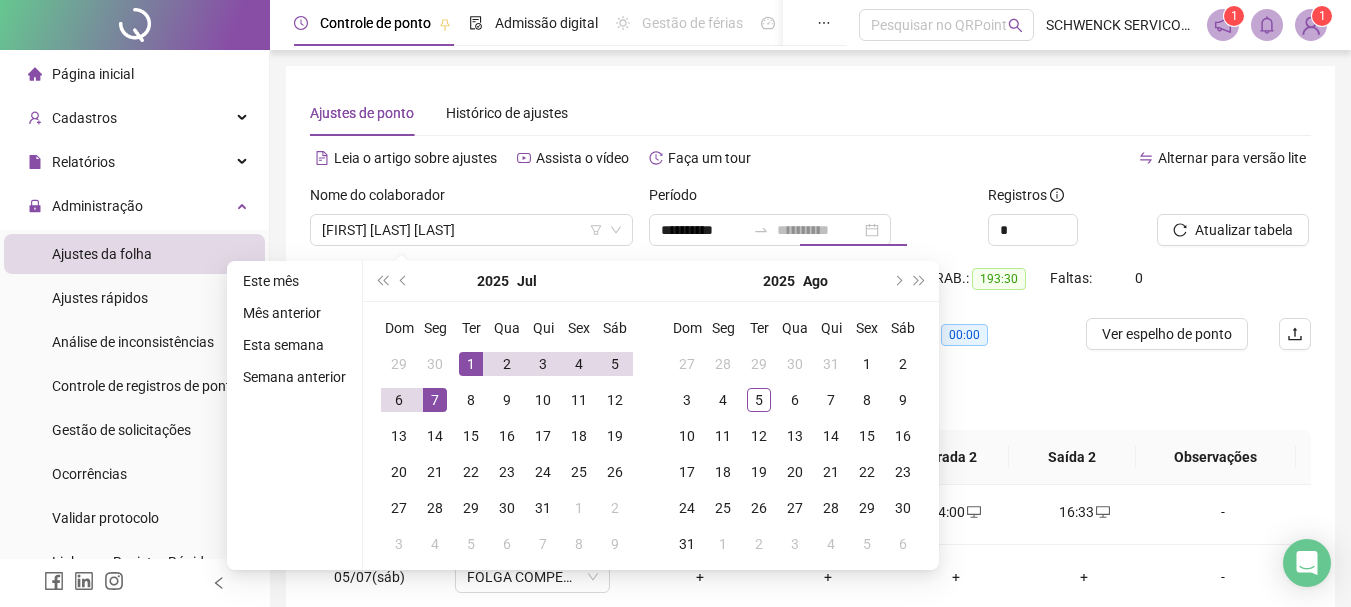 click on "7" at bounding box center (435, 400) 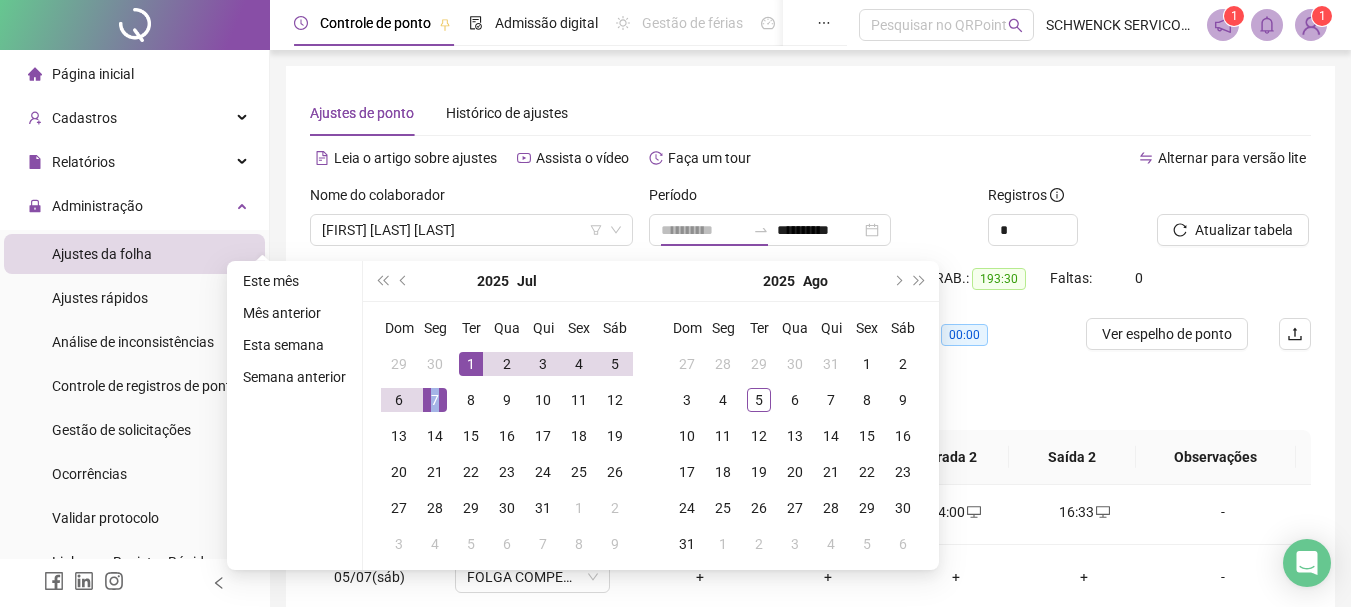 click on "7" at bounding box center (435, 400) 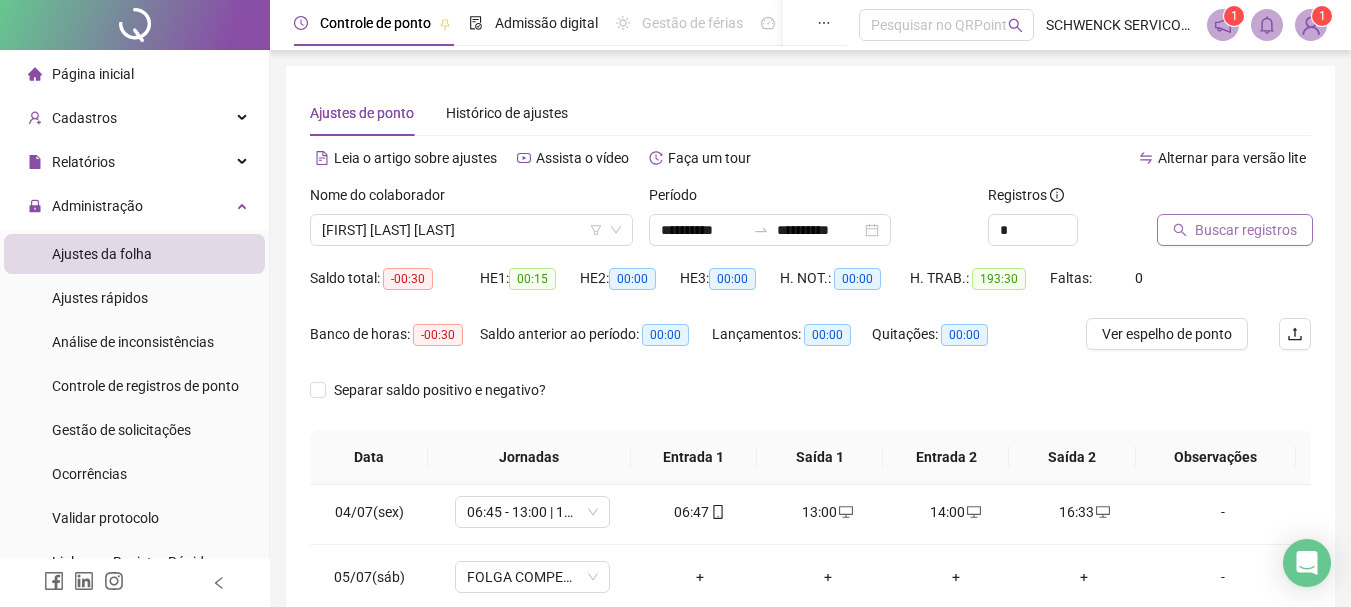 click on "Buscar registros" at bounding box center [1246, 230] 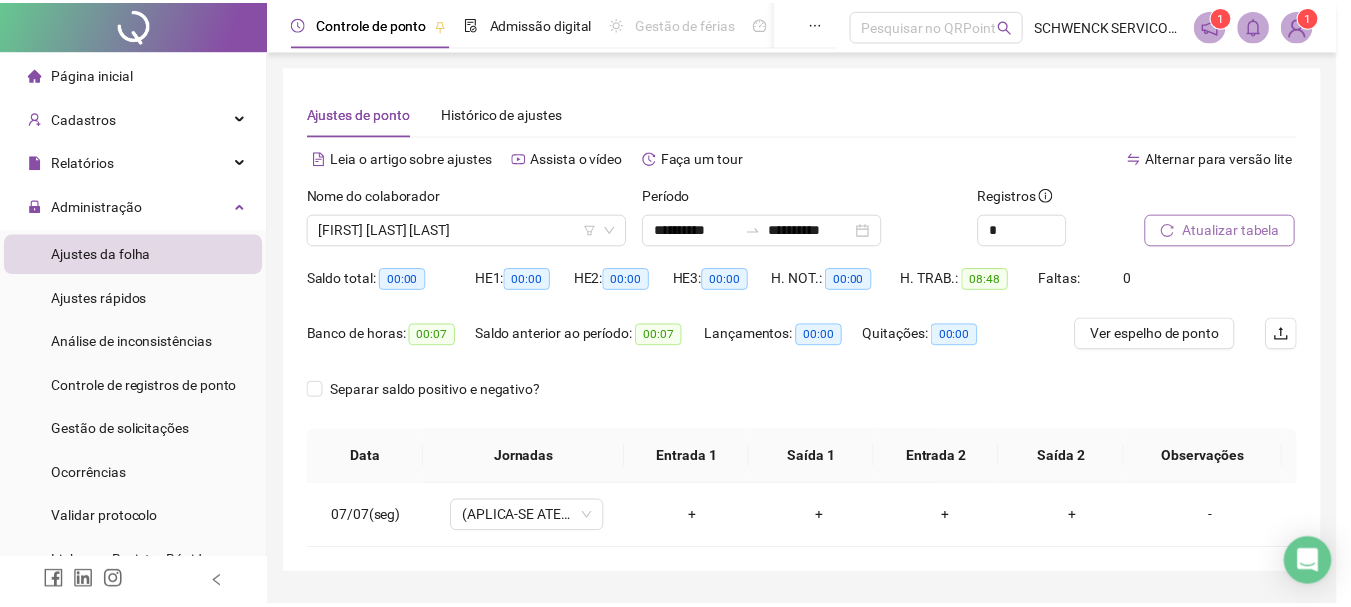 scroll, scrollTop: 0, scrollLeft: 0, axis: both 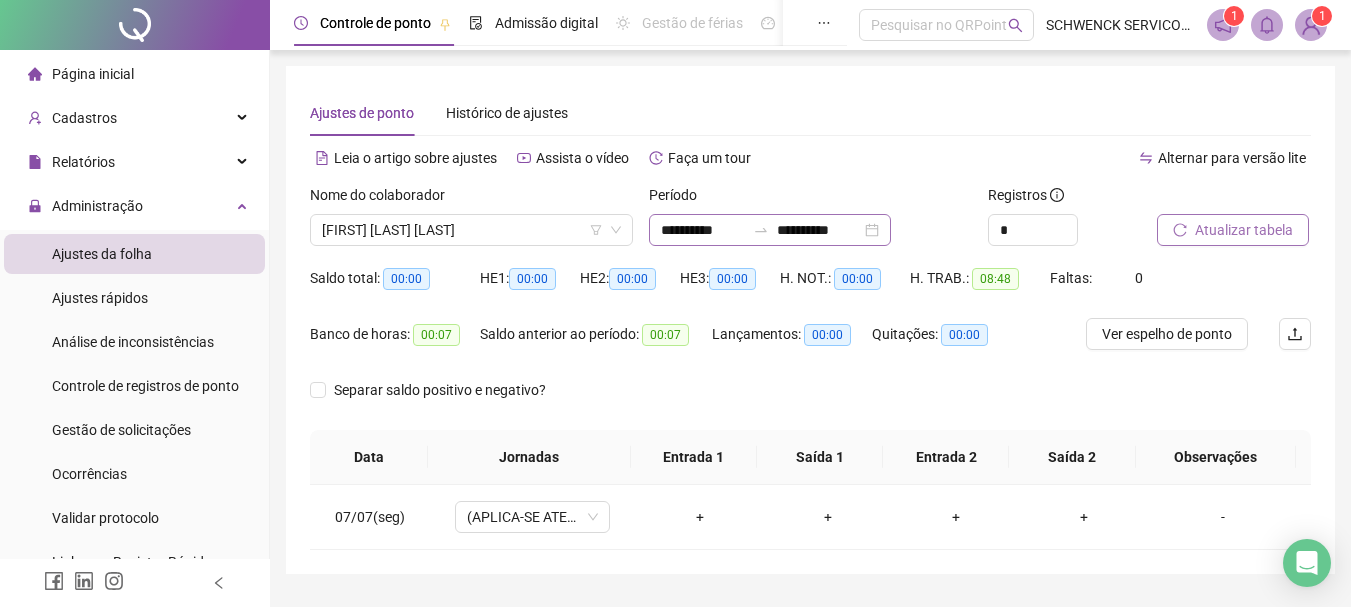 click at bounding box center [761, 230] 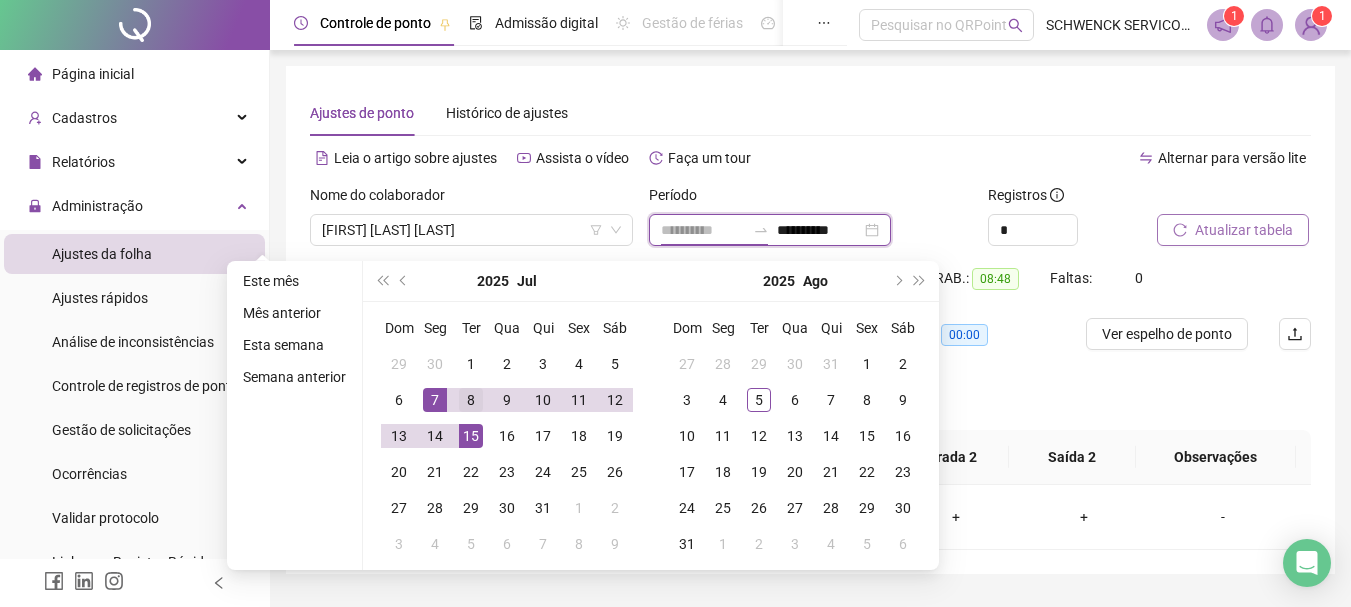 type on "**********" 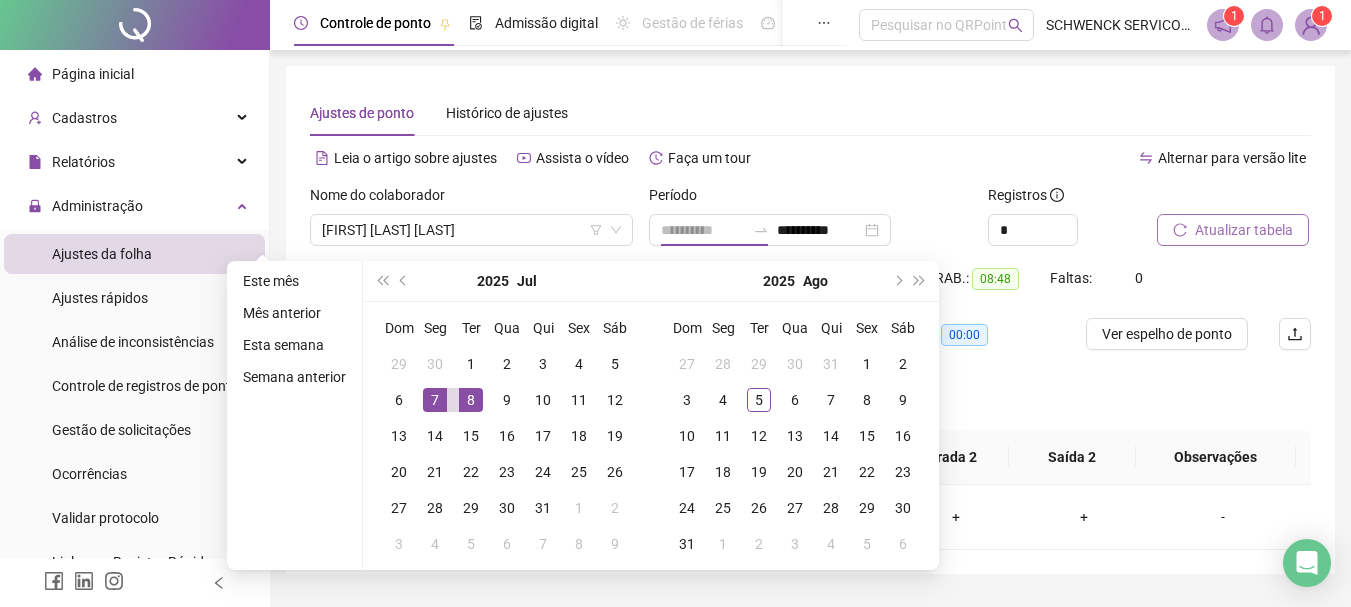 click on "8" at bounding box center [471, 400] 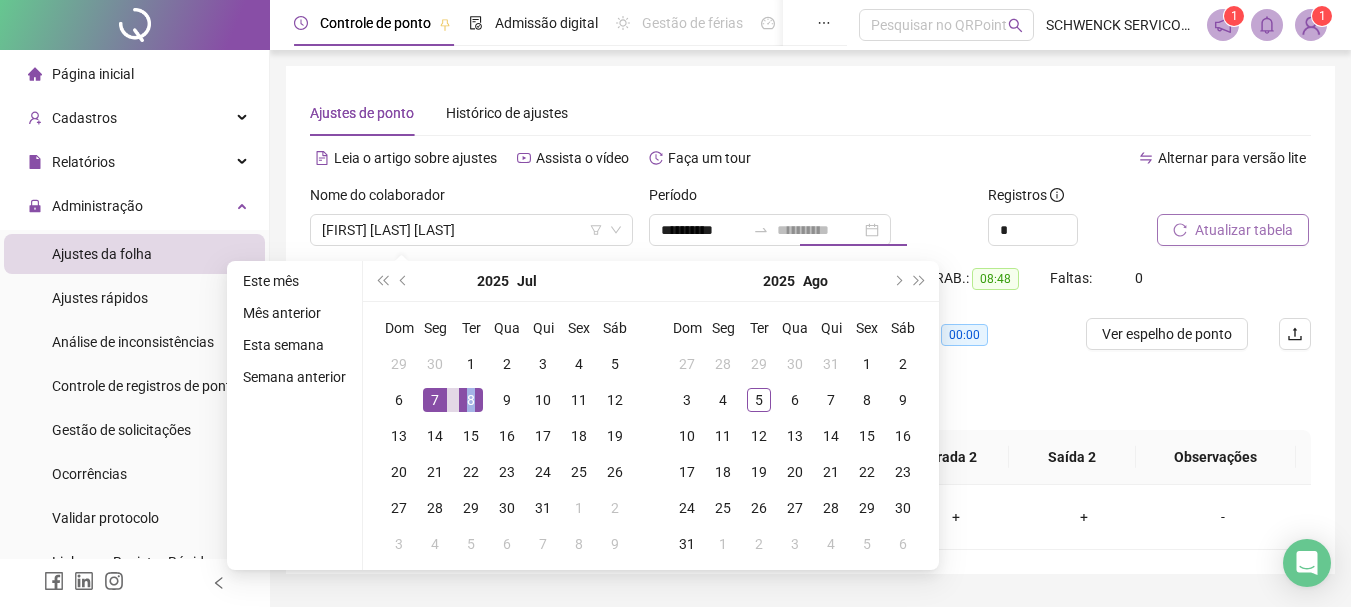 click on "8" at bounding box center (471, 400) 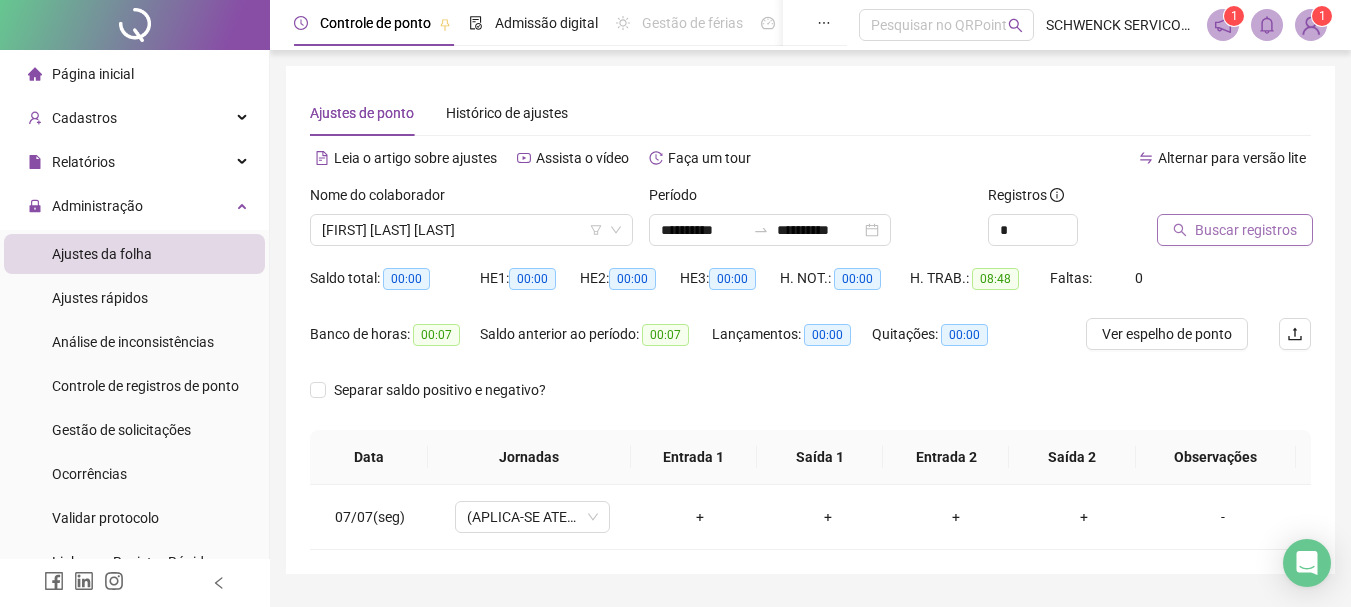 click on "Buscar registros" at bounding box center (1246, 230) 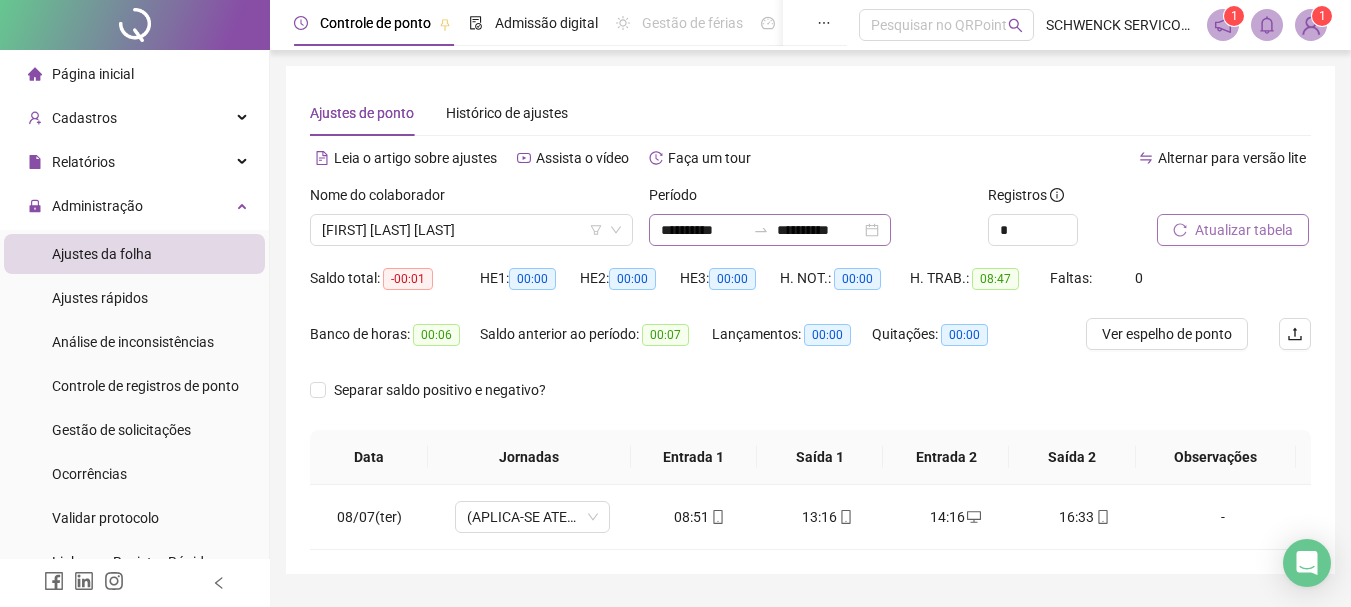 click 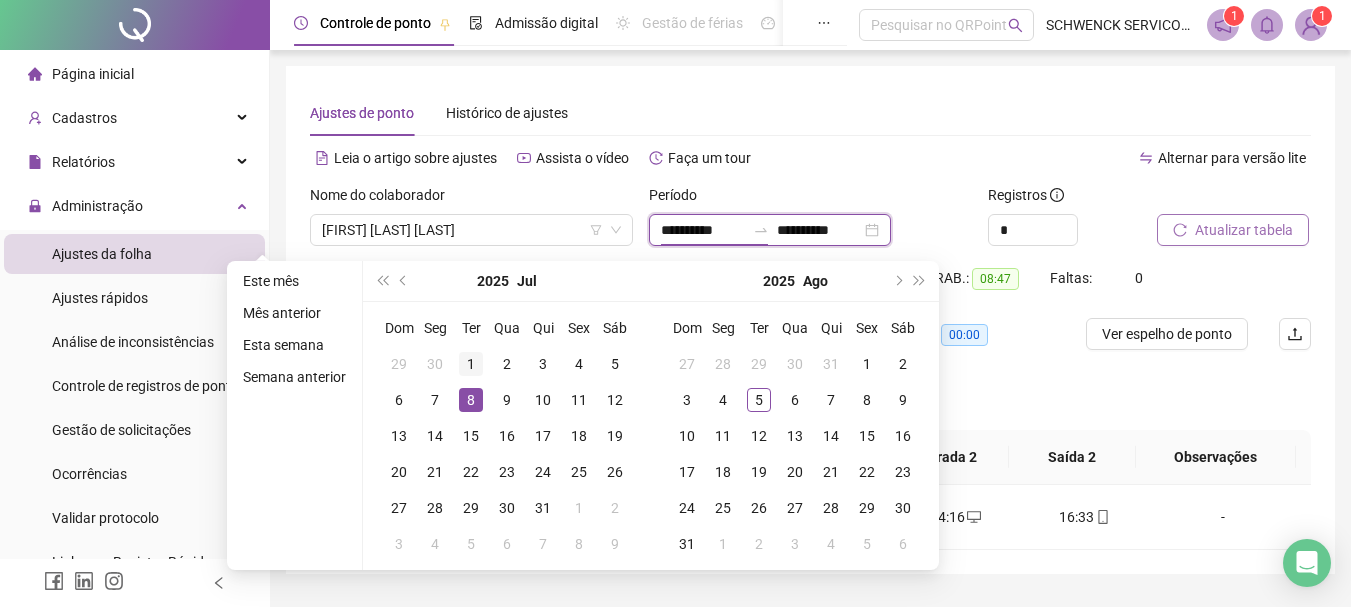 type on "**********" 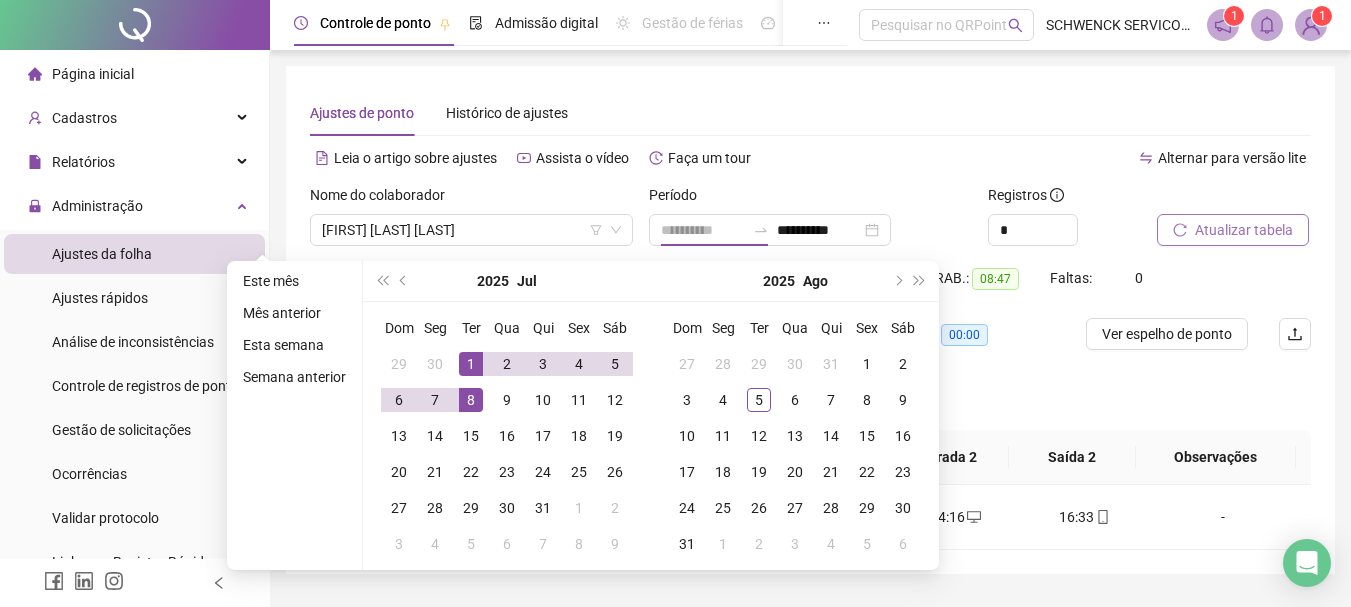 click on "1" at bounding box center (471, 364) 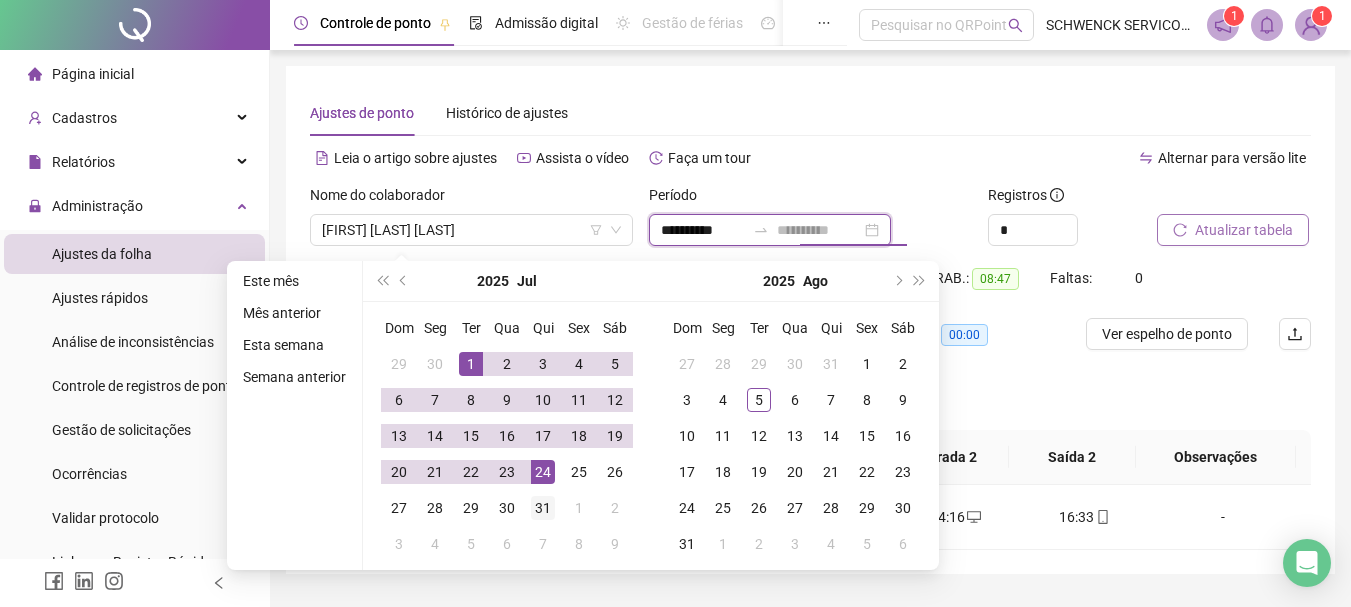 type on "**********" 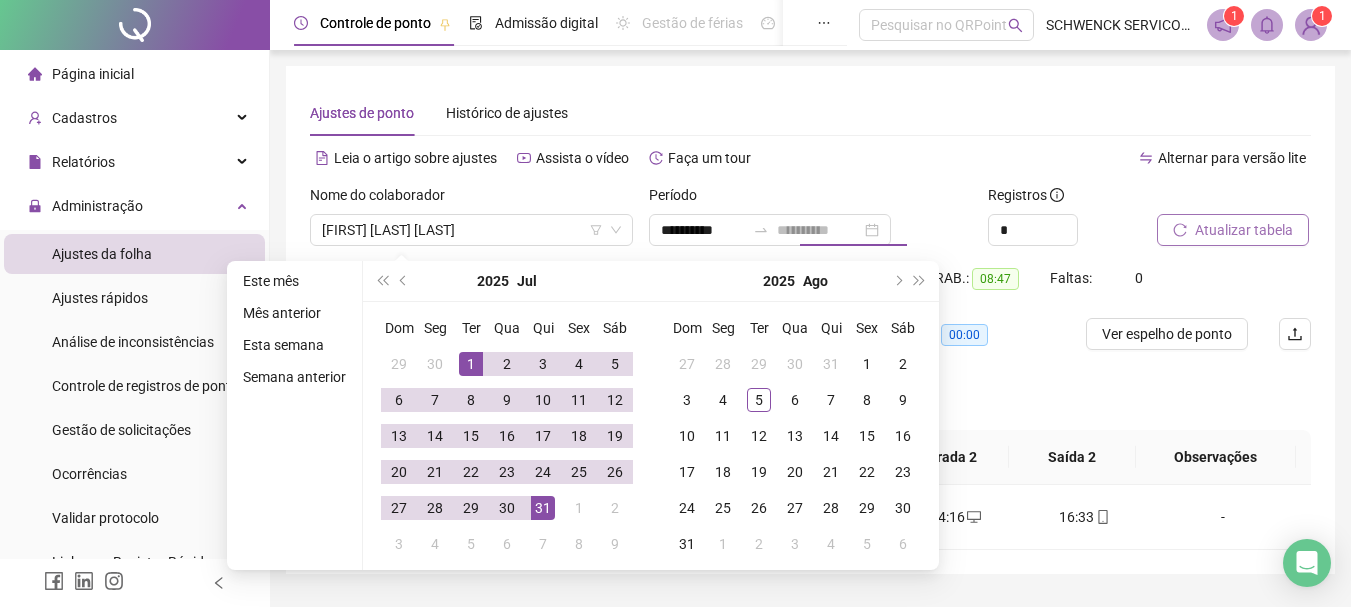 click on "31" at bounding box center (543, 508) 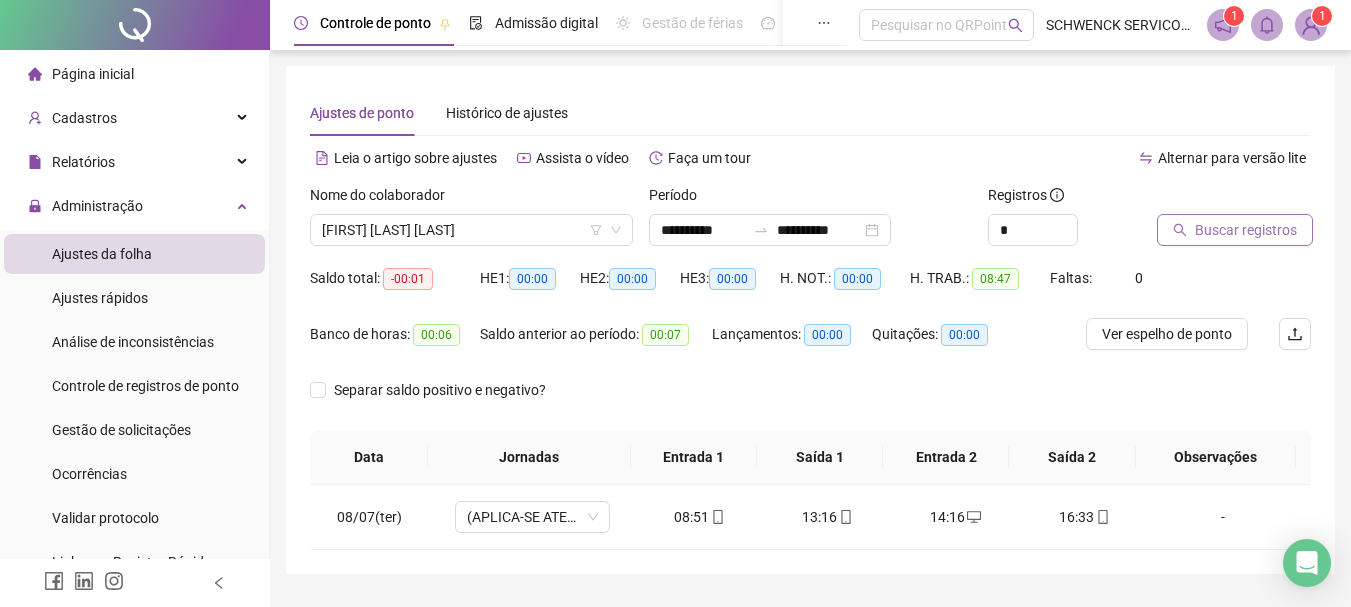 click on "Buscar registros" at bounding box center (1246, 230) 